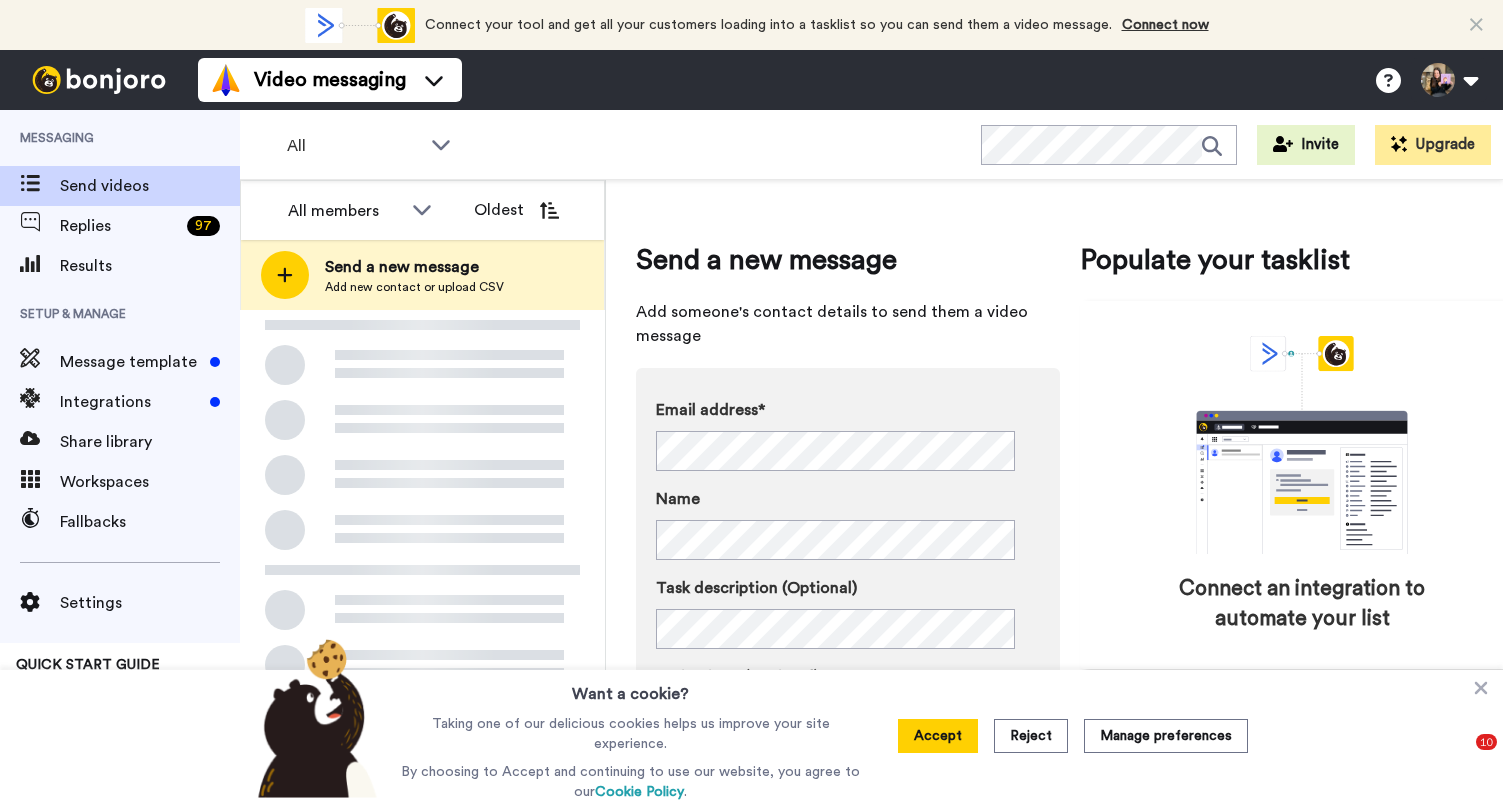 scroll, scrollTop: 0, scrollLeft: 0, axis: both 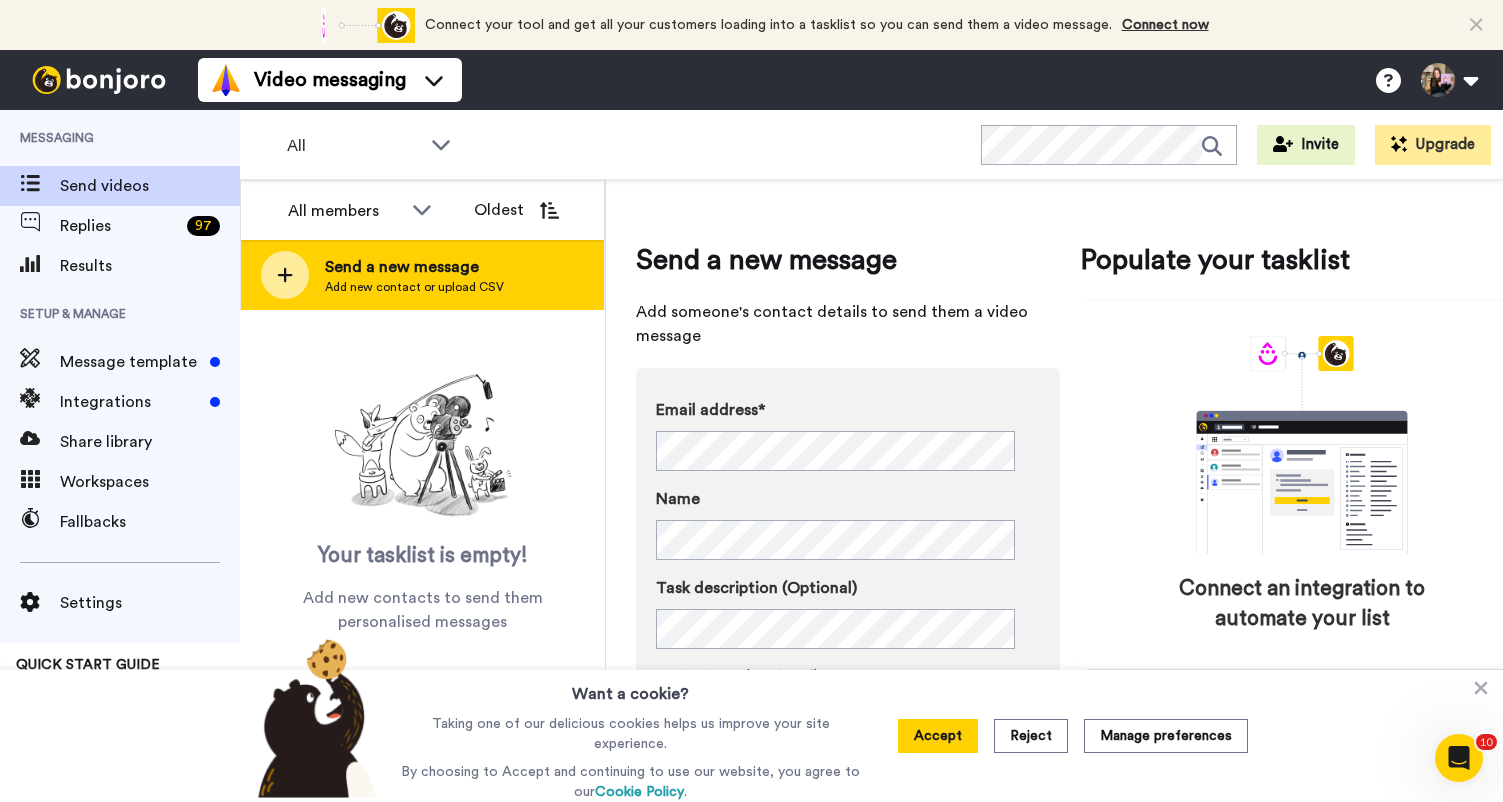 click on "Add new contact or upload CSV" at bounding box center [414, 287] 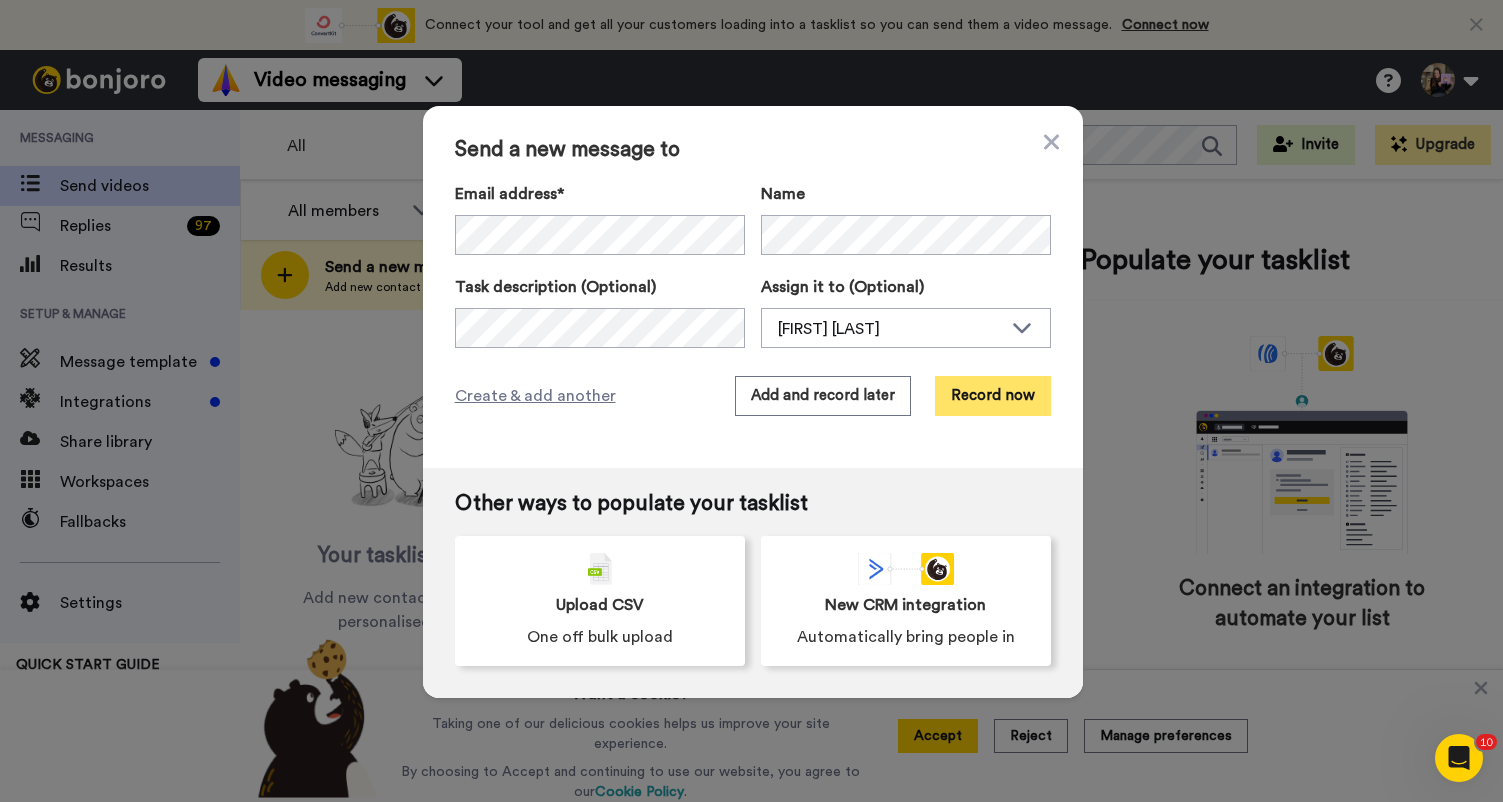 click on "Record now" at bounding box center [993, 396] 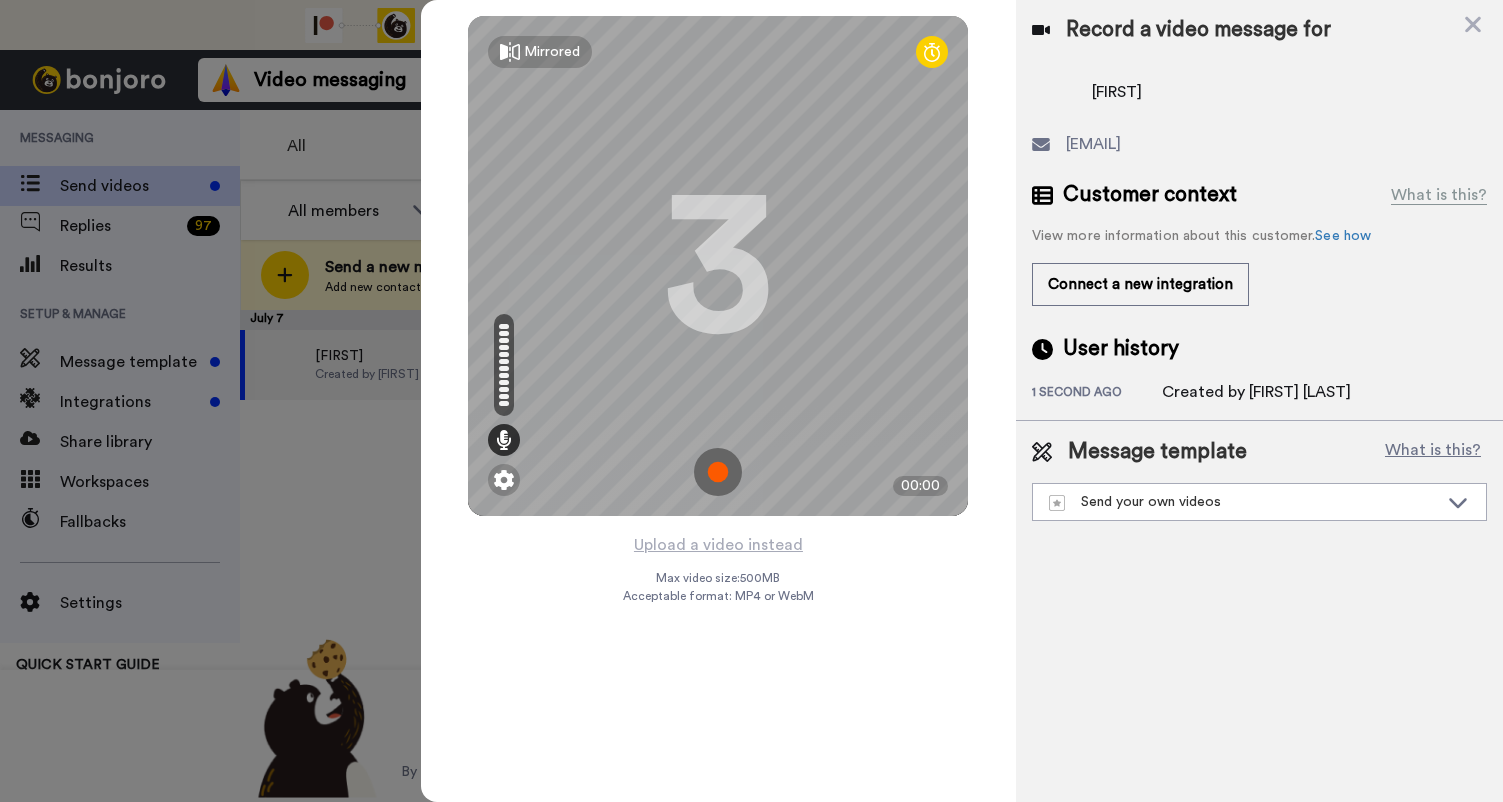 click at bounding box center [718, 472] 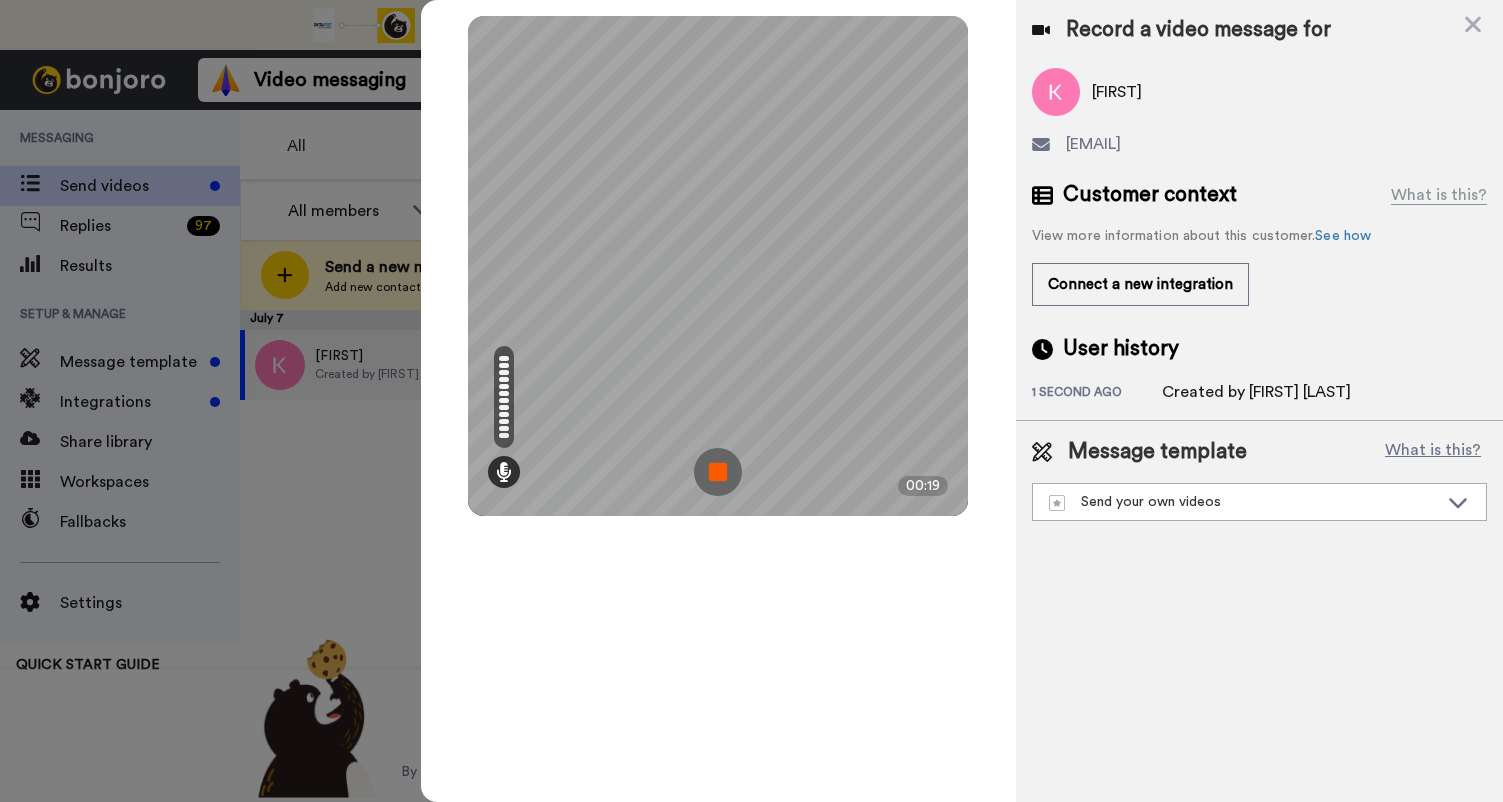 click at bounding box center [718, 472] 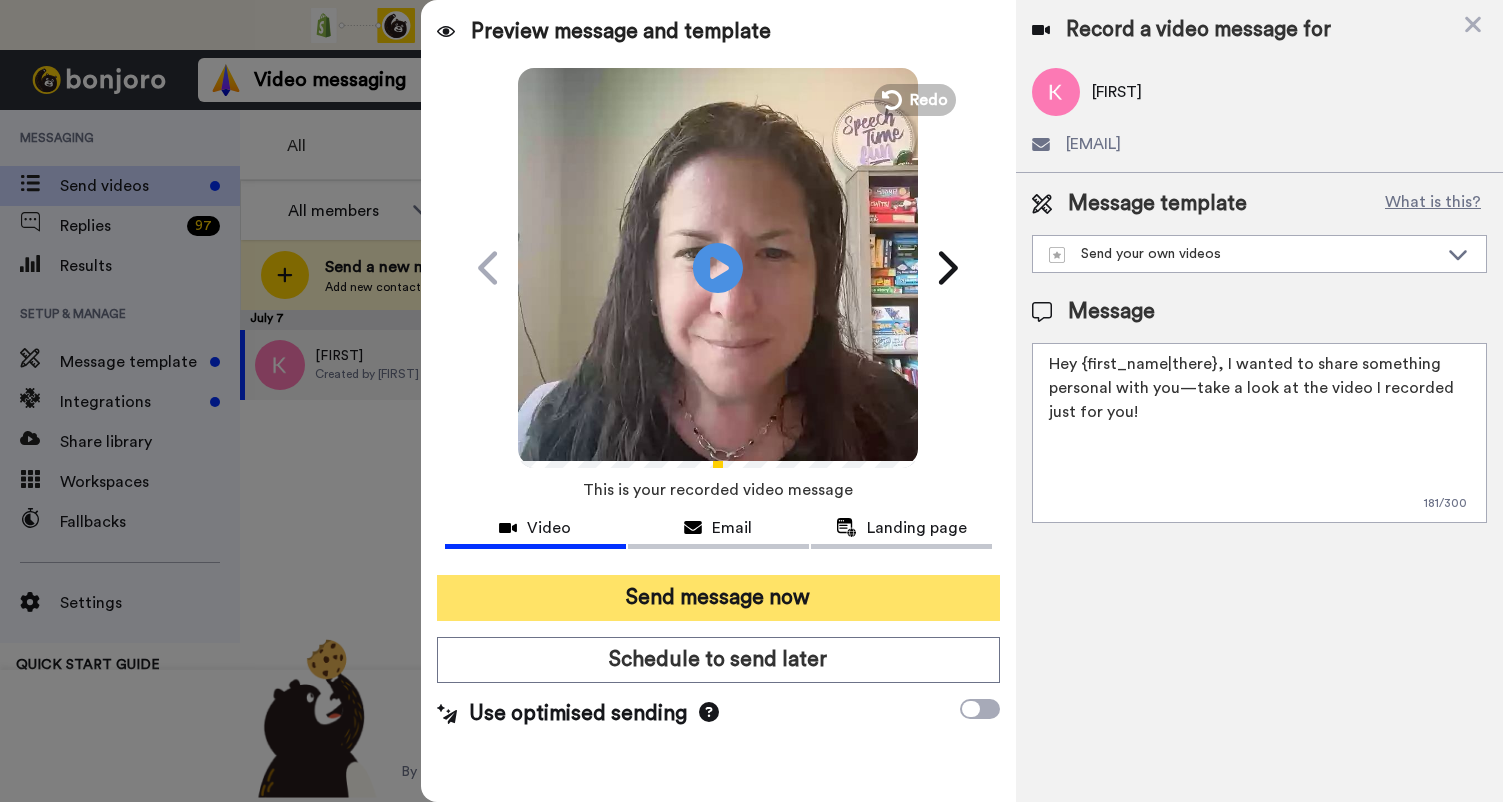 click on "Send message now" at bounding box center [718, 598] 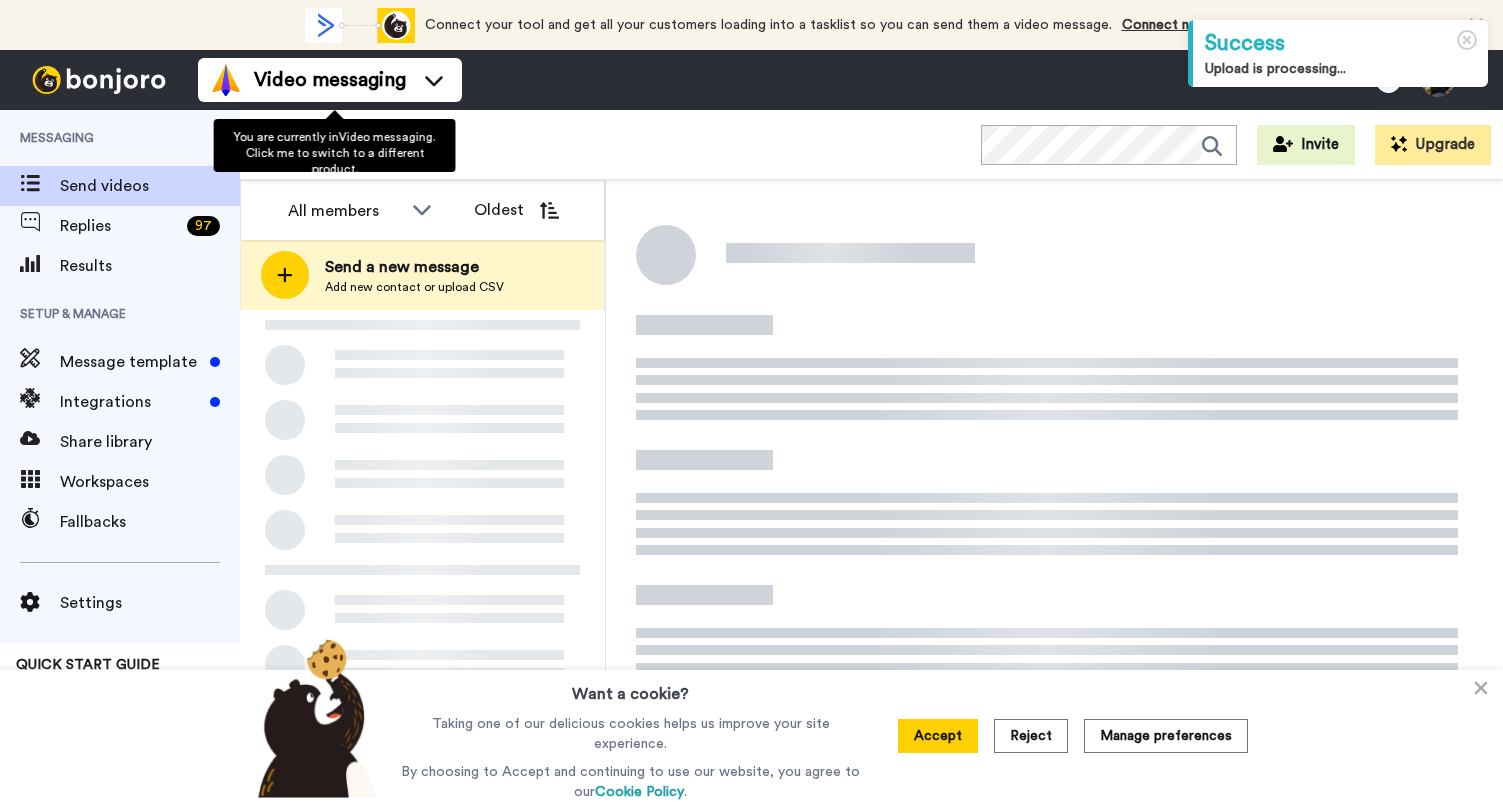 scroll, scrollTop: 0, scrollLeft: 0, axis: both 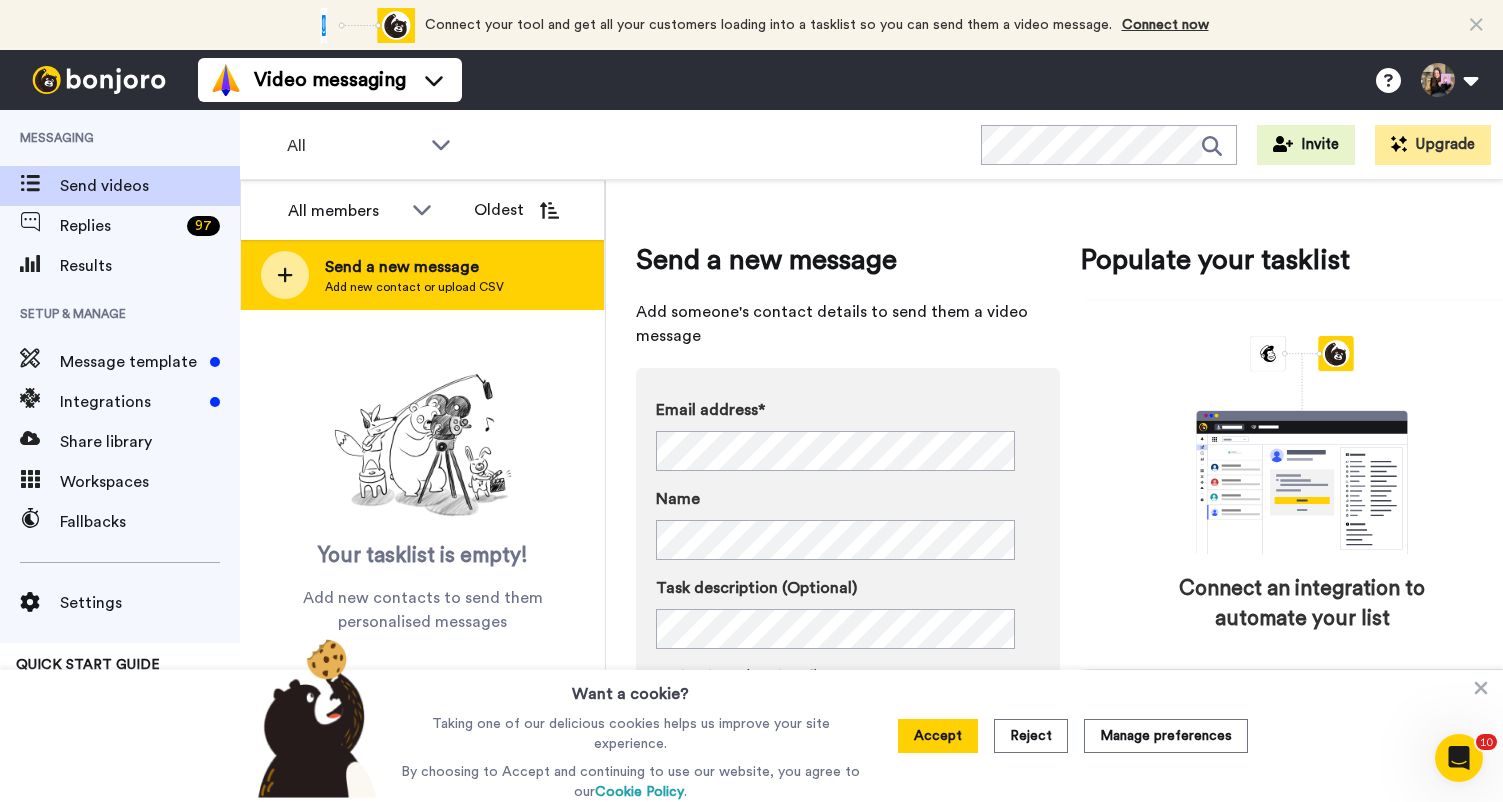 click on "Send a new message" at bounding box center [414, 267] 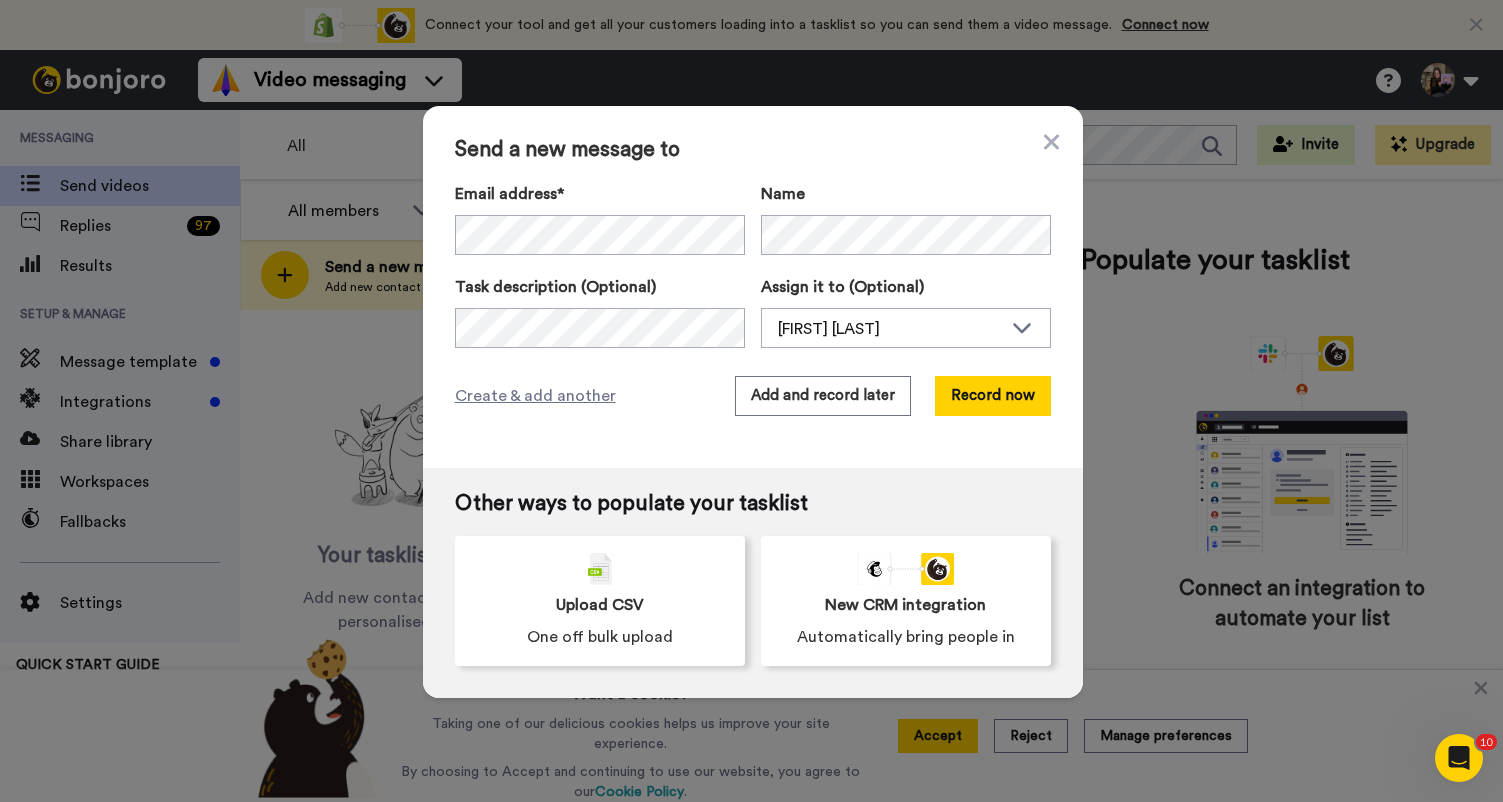 click on "Send a new message to Email address* No search result for ‘ schwartzmansabrina@gmail.com ’ Name Task description (Optional) Assign it to (Optional) Hallie Sherman Hallie Sherman Create & add another Add and record later Record now" at bounding box center (753, 287) 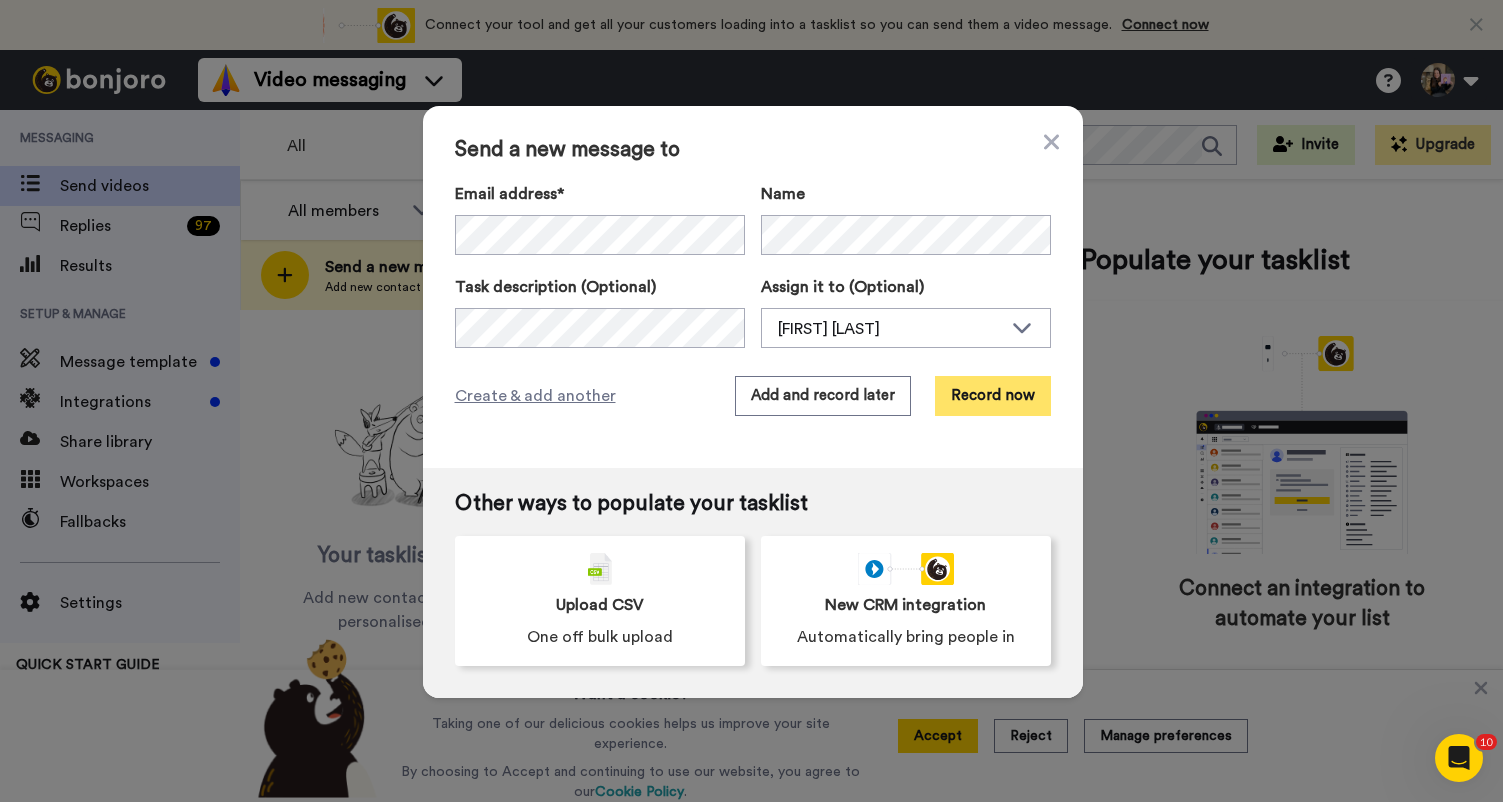 click on "Record now" at bounding box center [993, 396] 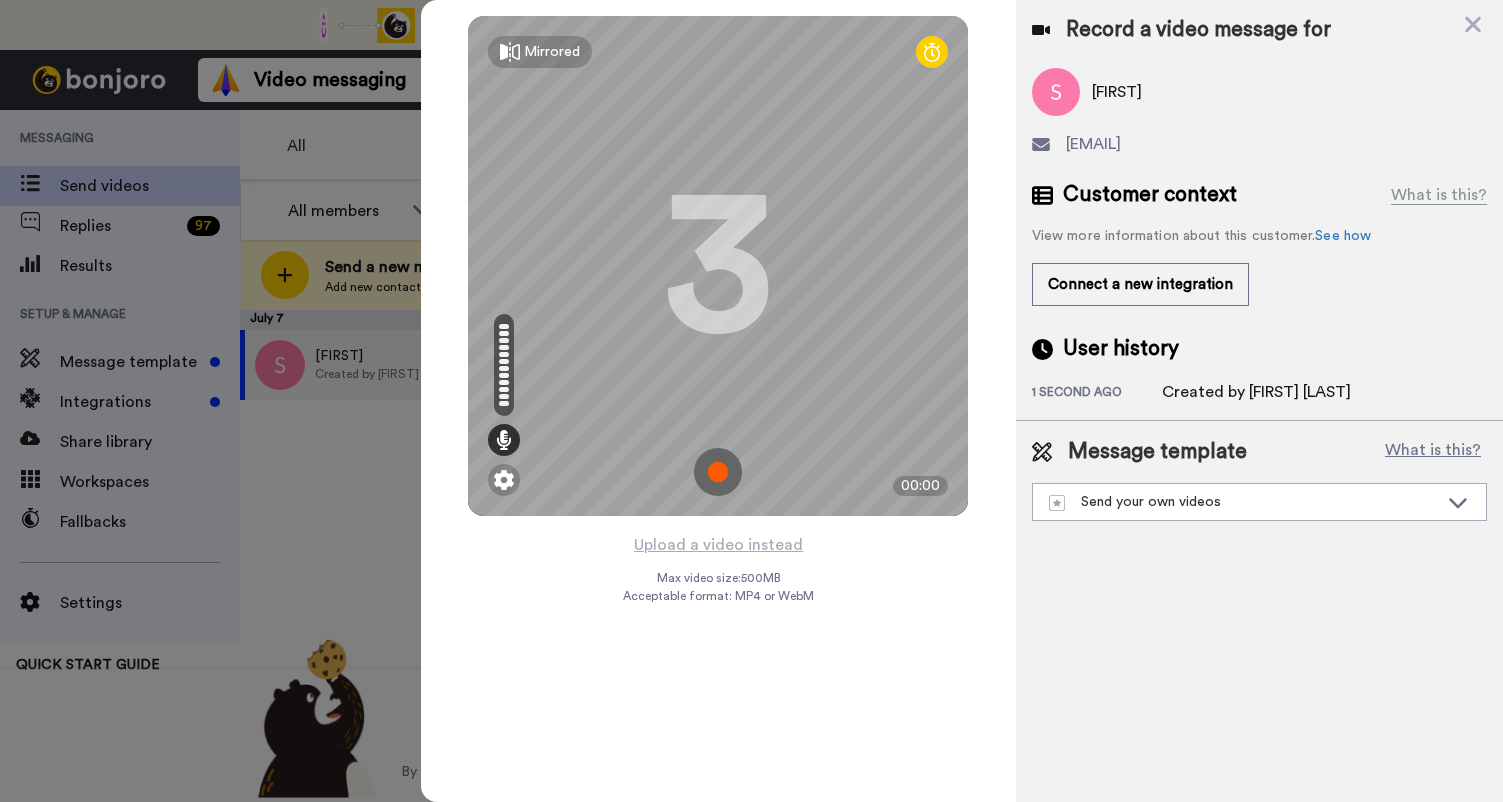 click at bounding box center (718, 472) 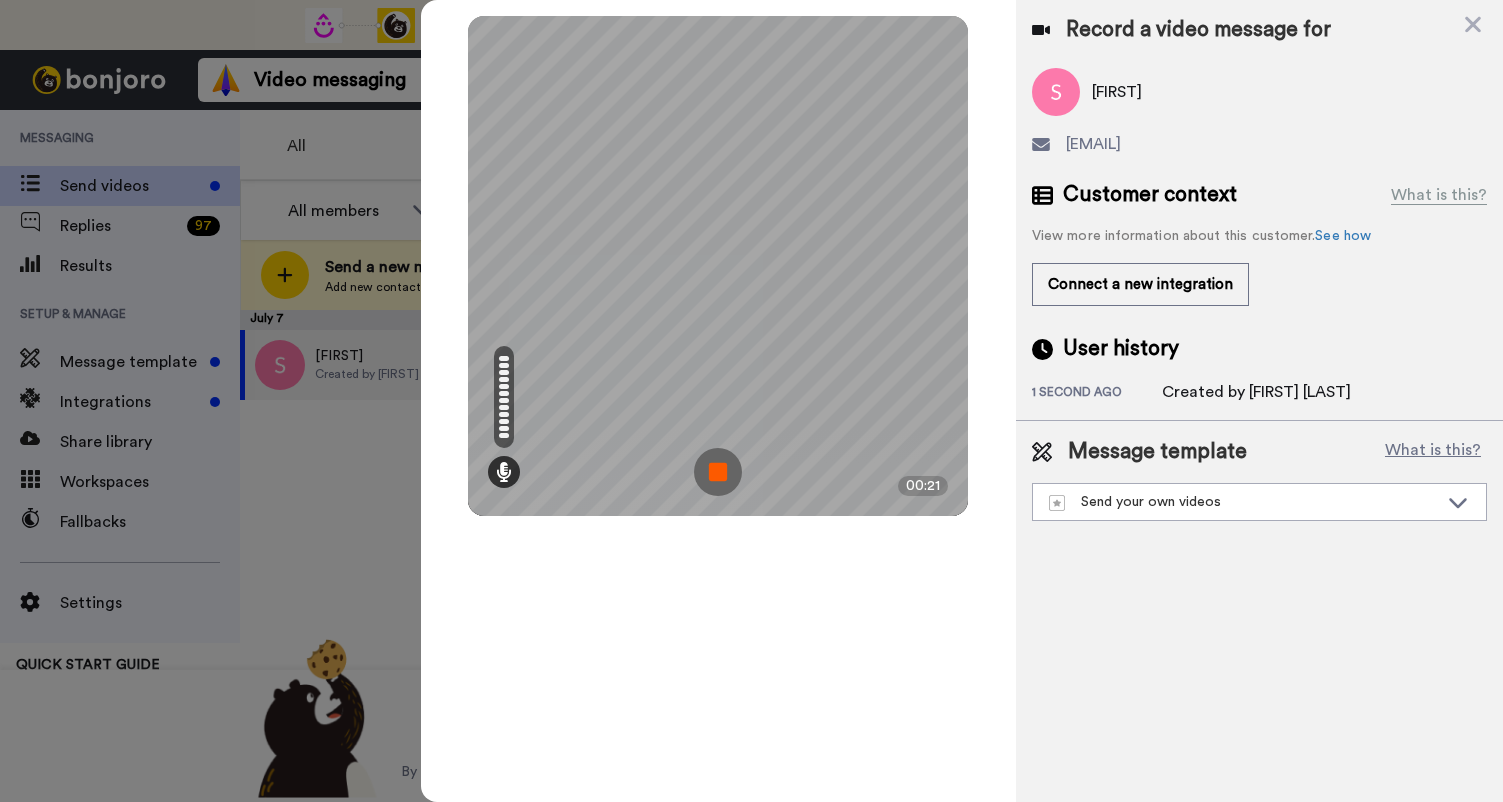 click at bounding box center (718, 472) 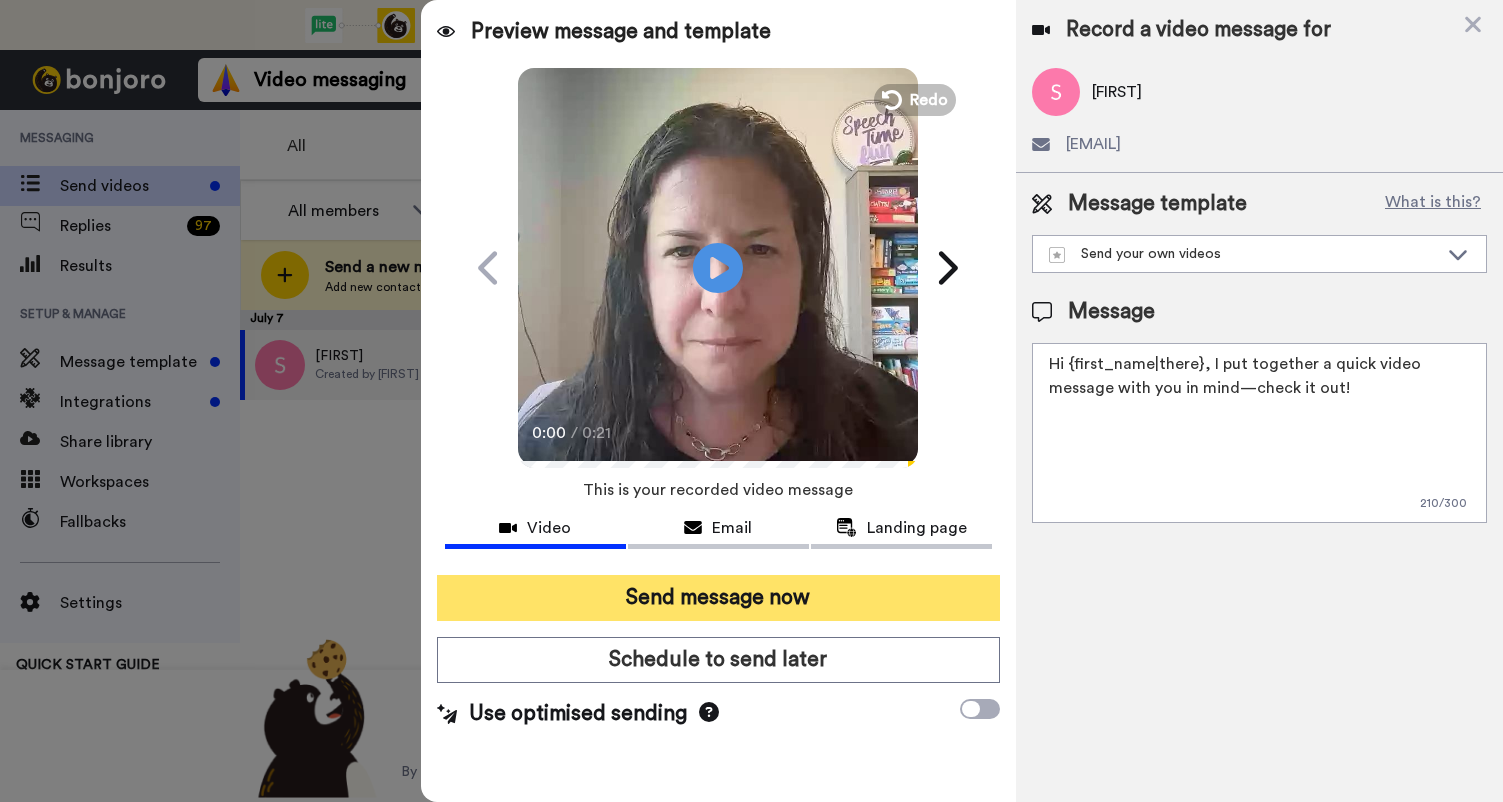 click on "Send message now" at bounding box center (718, 598) 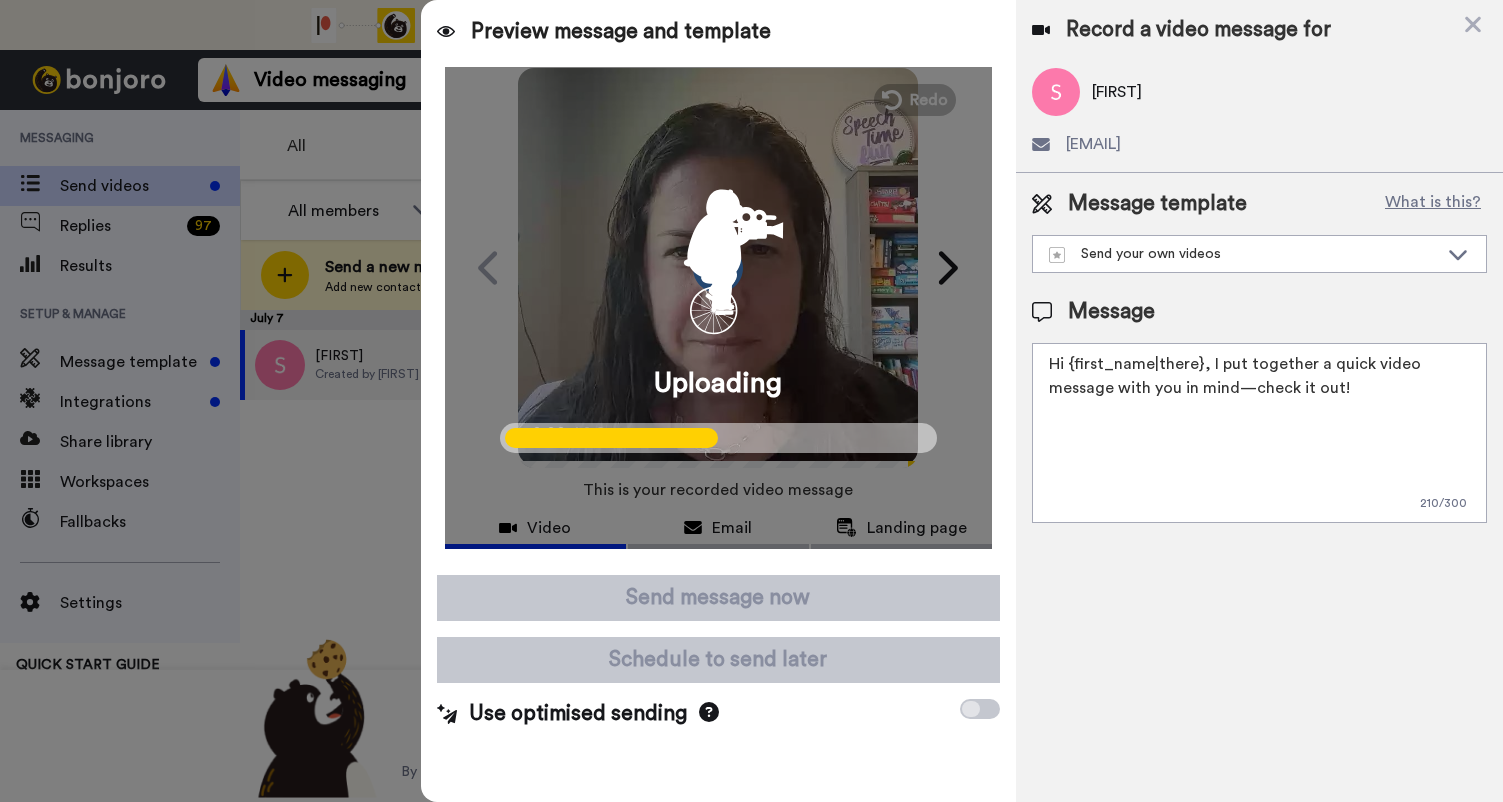 click at bounding box center [751, 401] 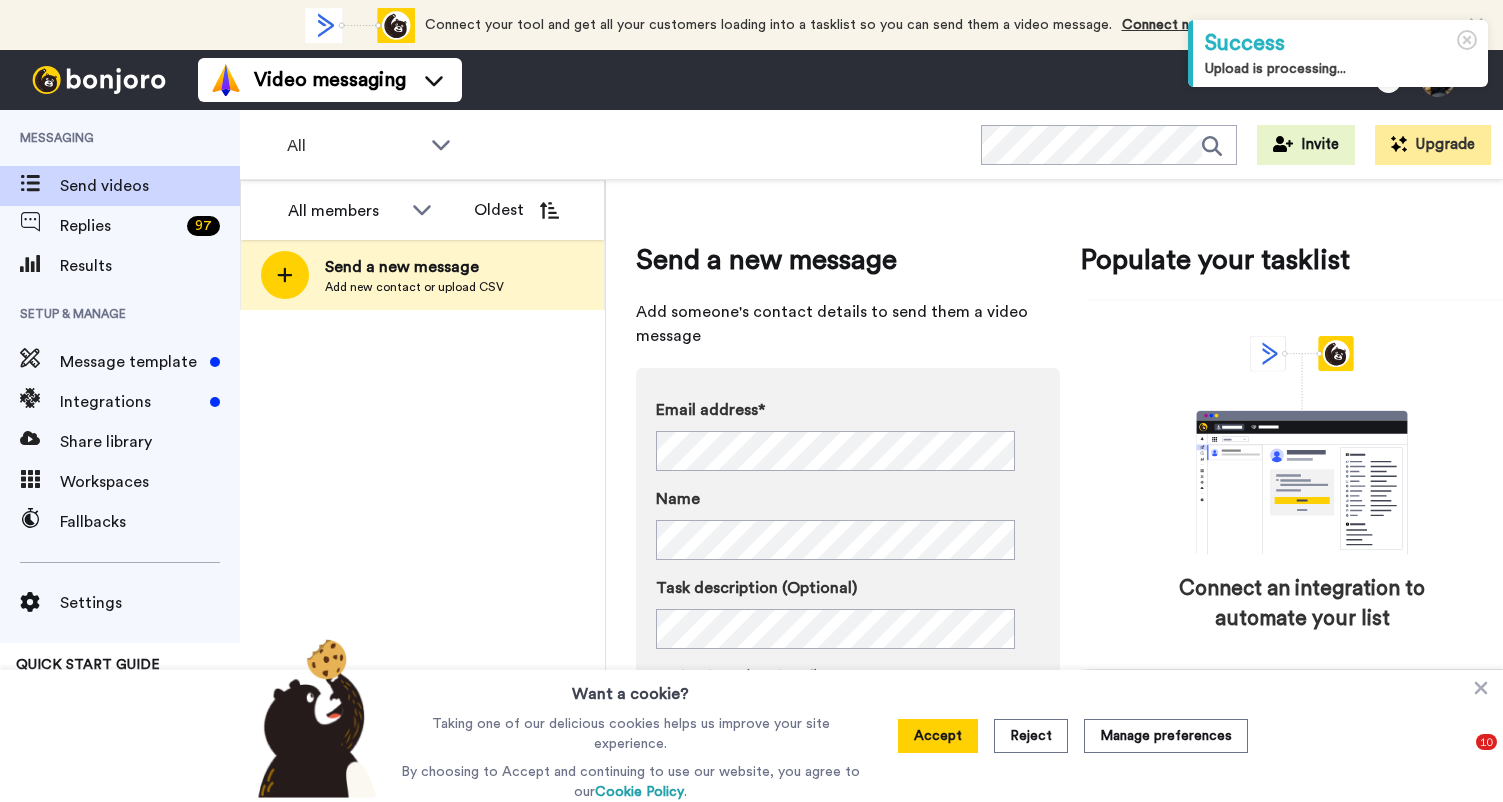 scroll, scrollTop: 0, scrollLeft: 0, axis: both 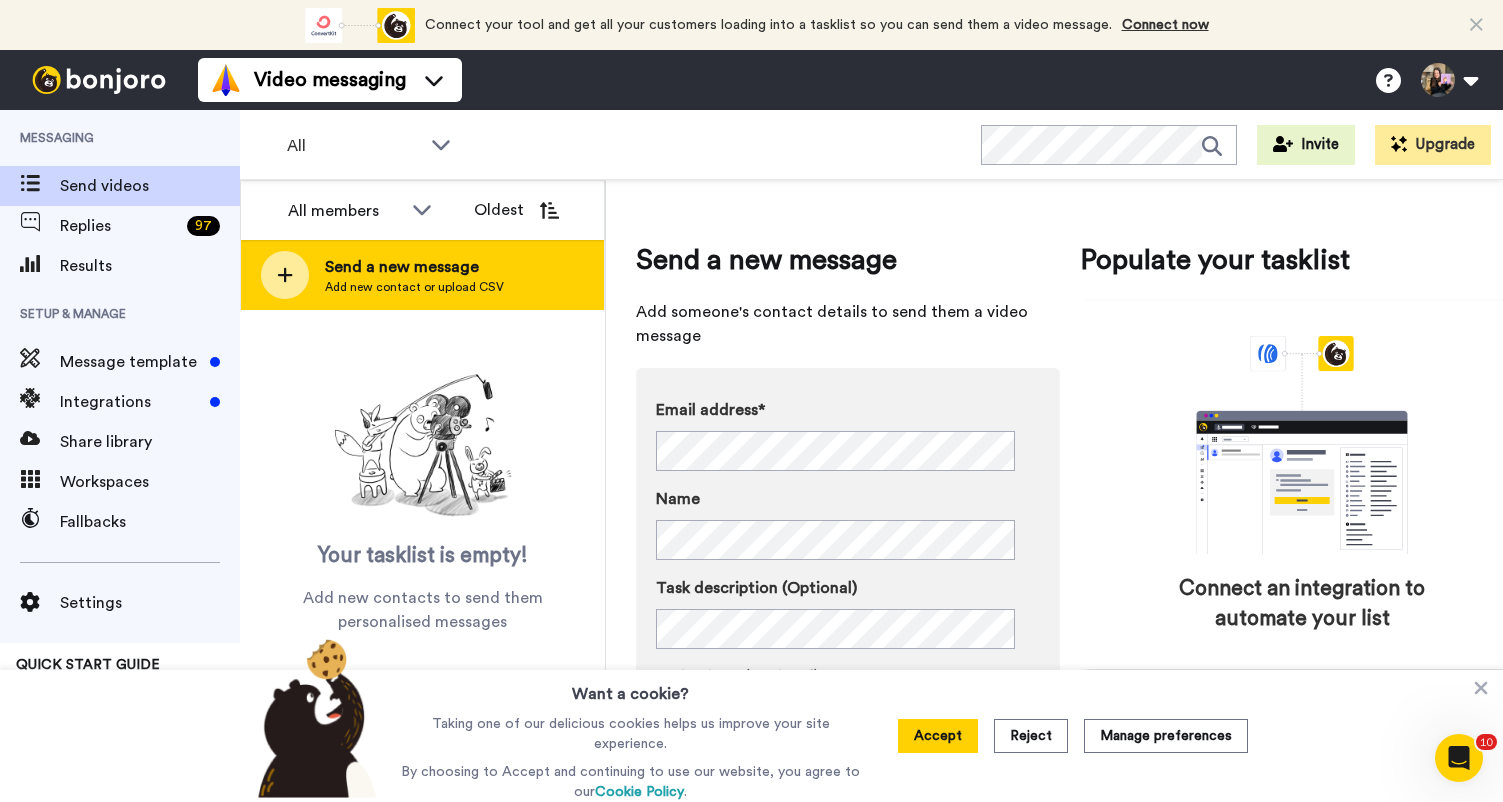 click on "Send a new message Add new contact or upload CSV" at bounding box center [422, 275] 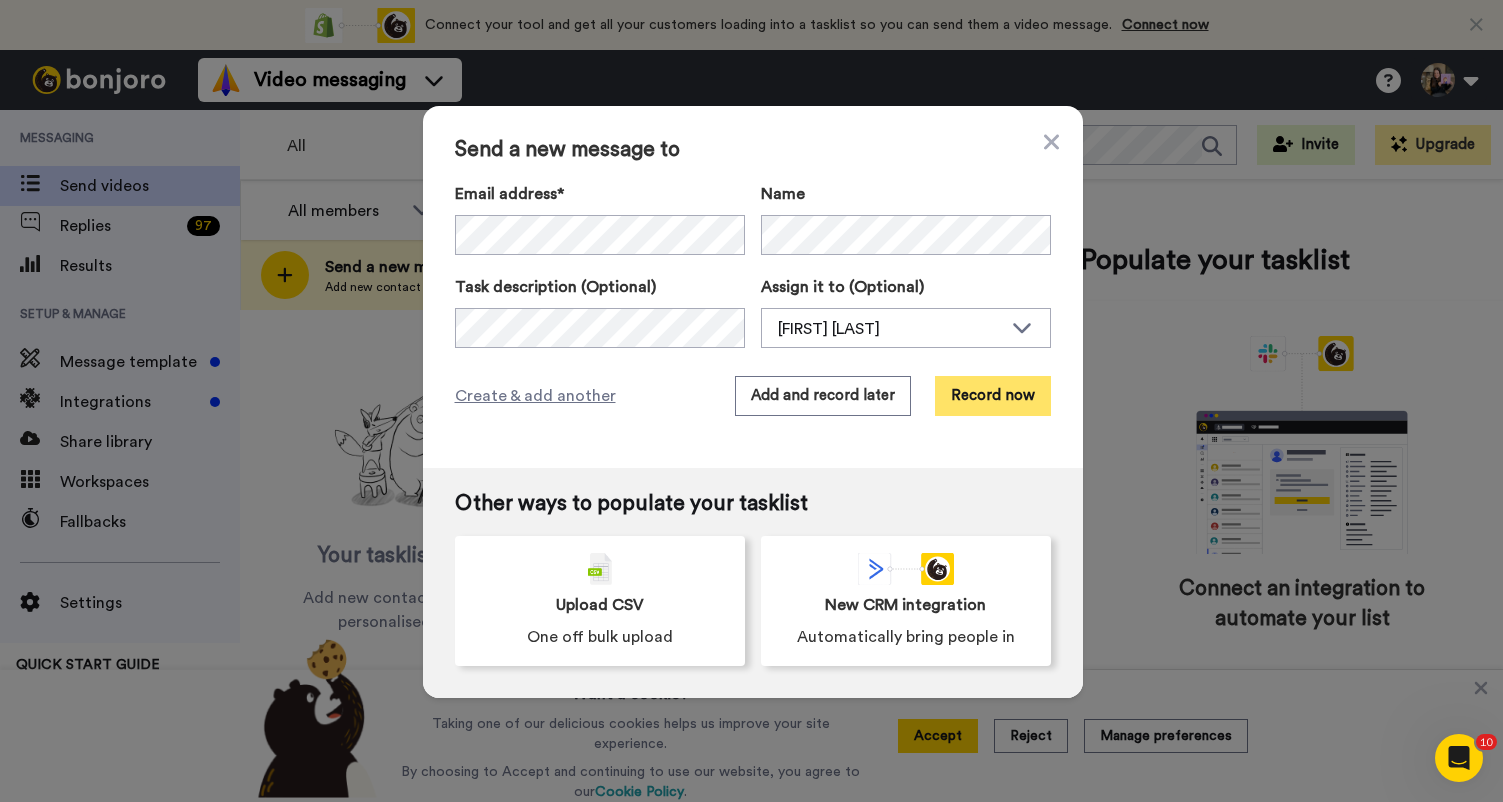 click on "Record now" at bounding box center [993, 396] 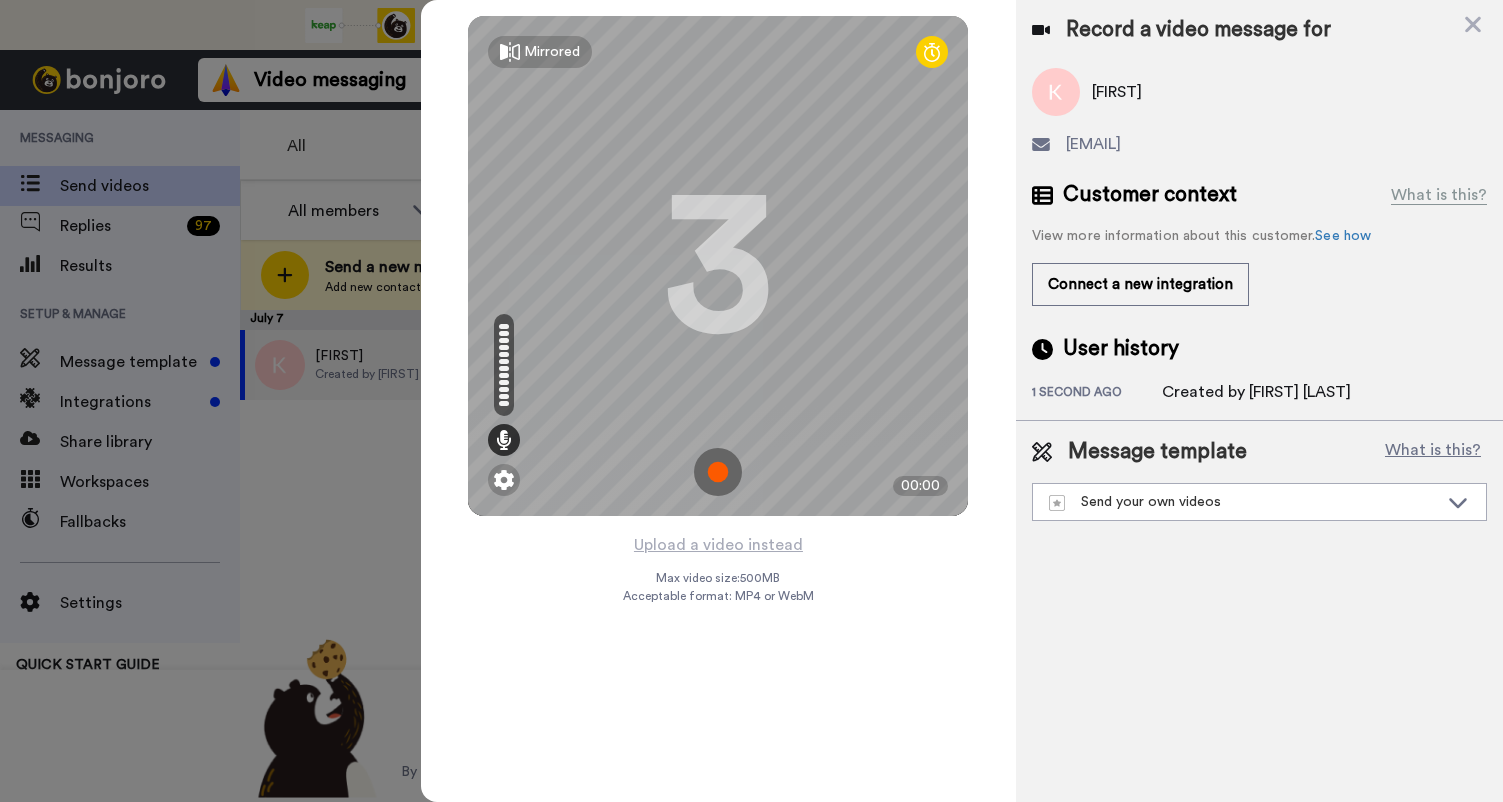 click at bounding box center (718, 472) 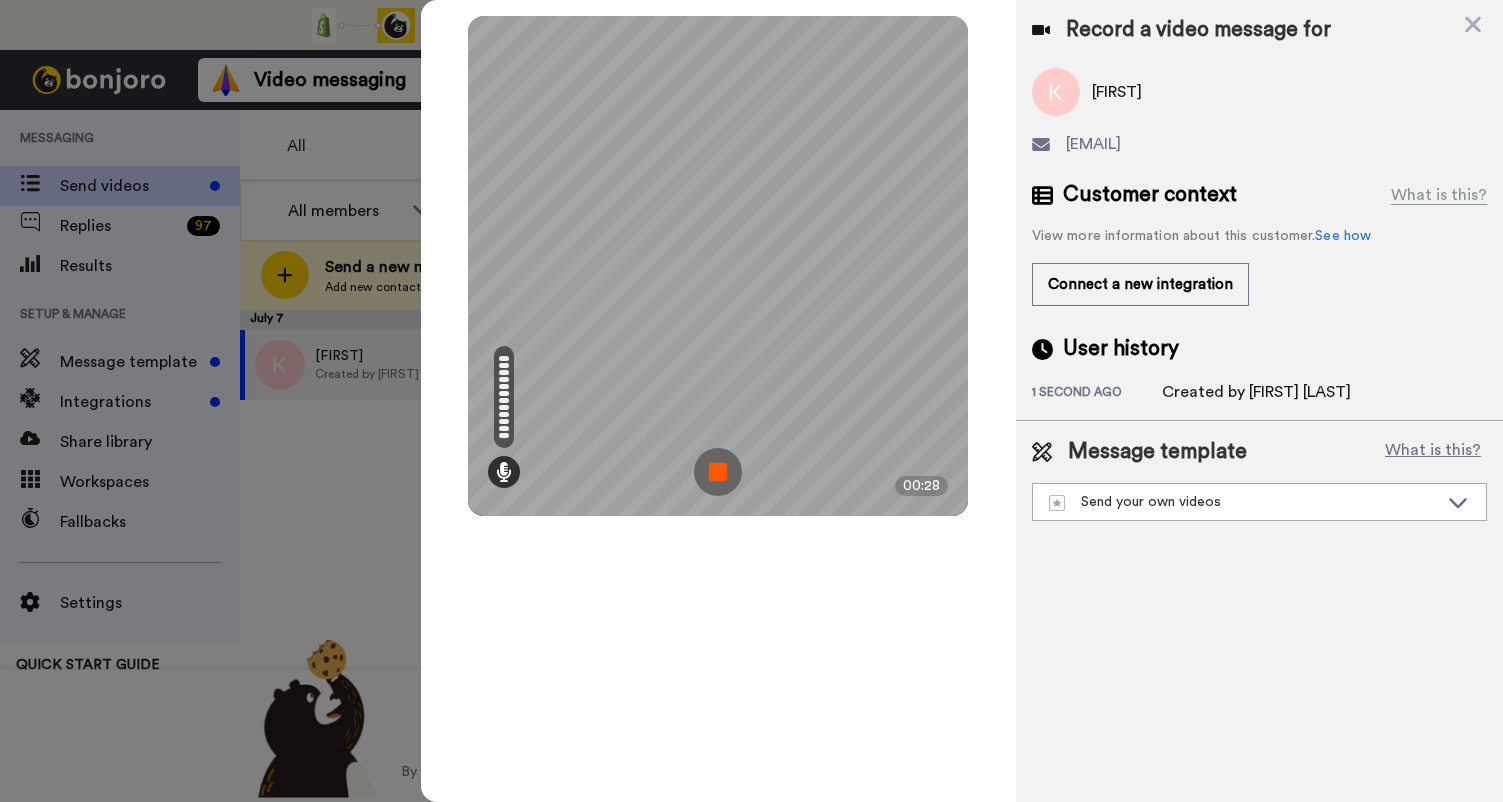 click at bounding box center [718, 472] 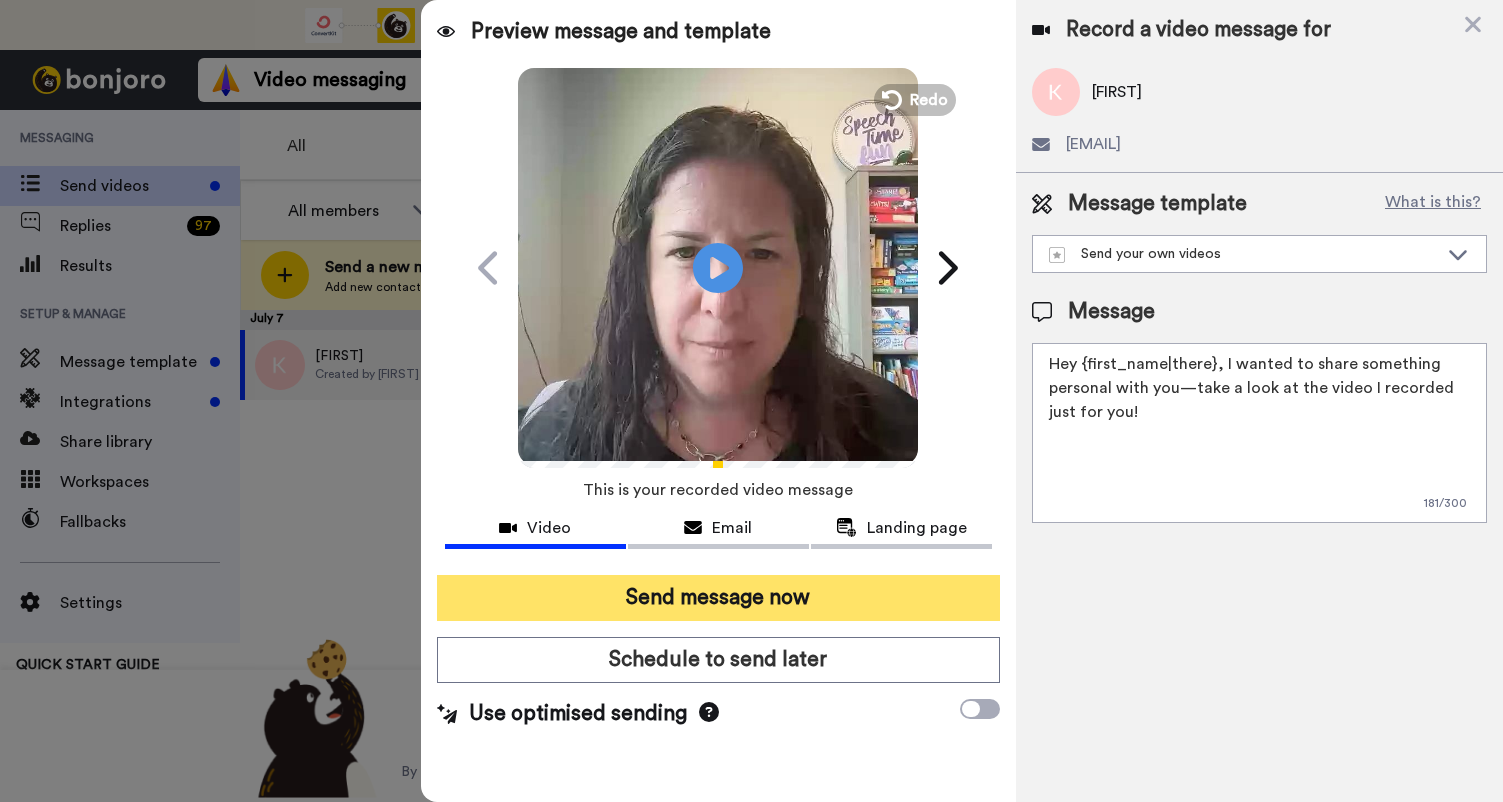 click on "Send message now" at bounding box center [718, 598] 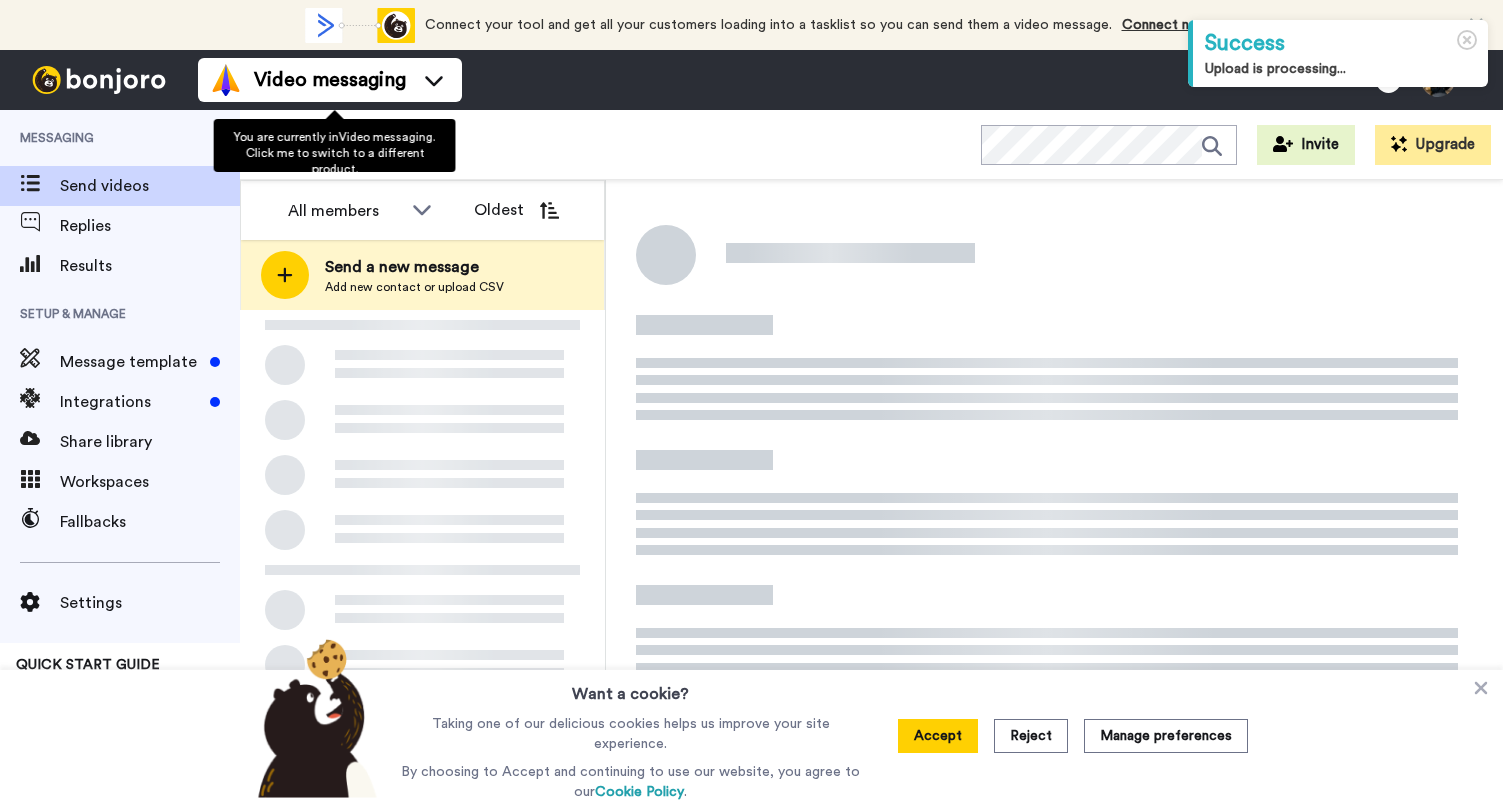scroll, scrollTop: 0, scrollLeft: 0, axis: both 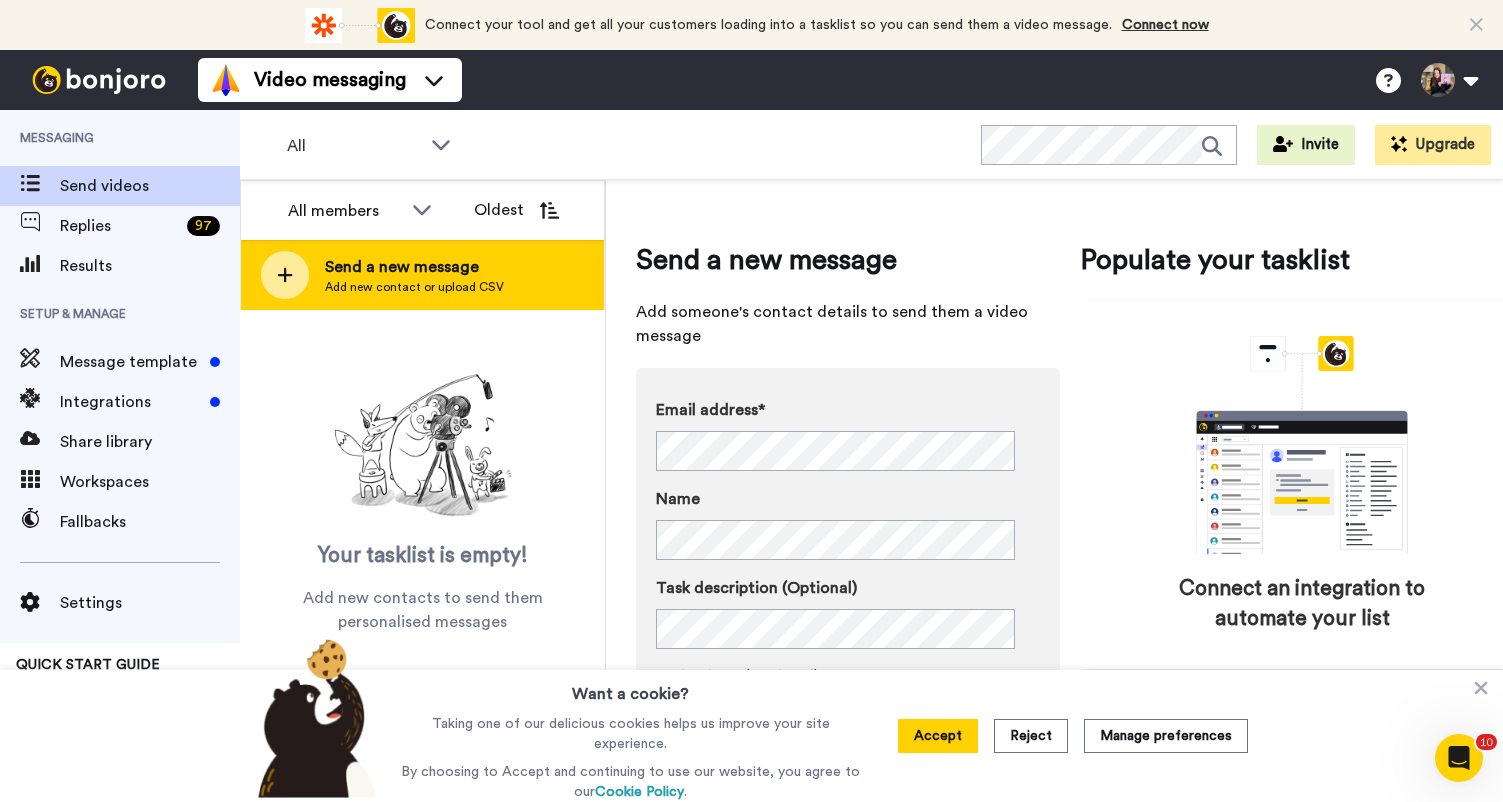 click on "Send a new message" at bounding box center (414, 267) 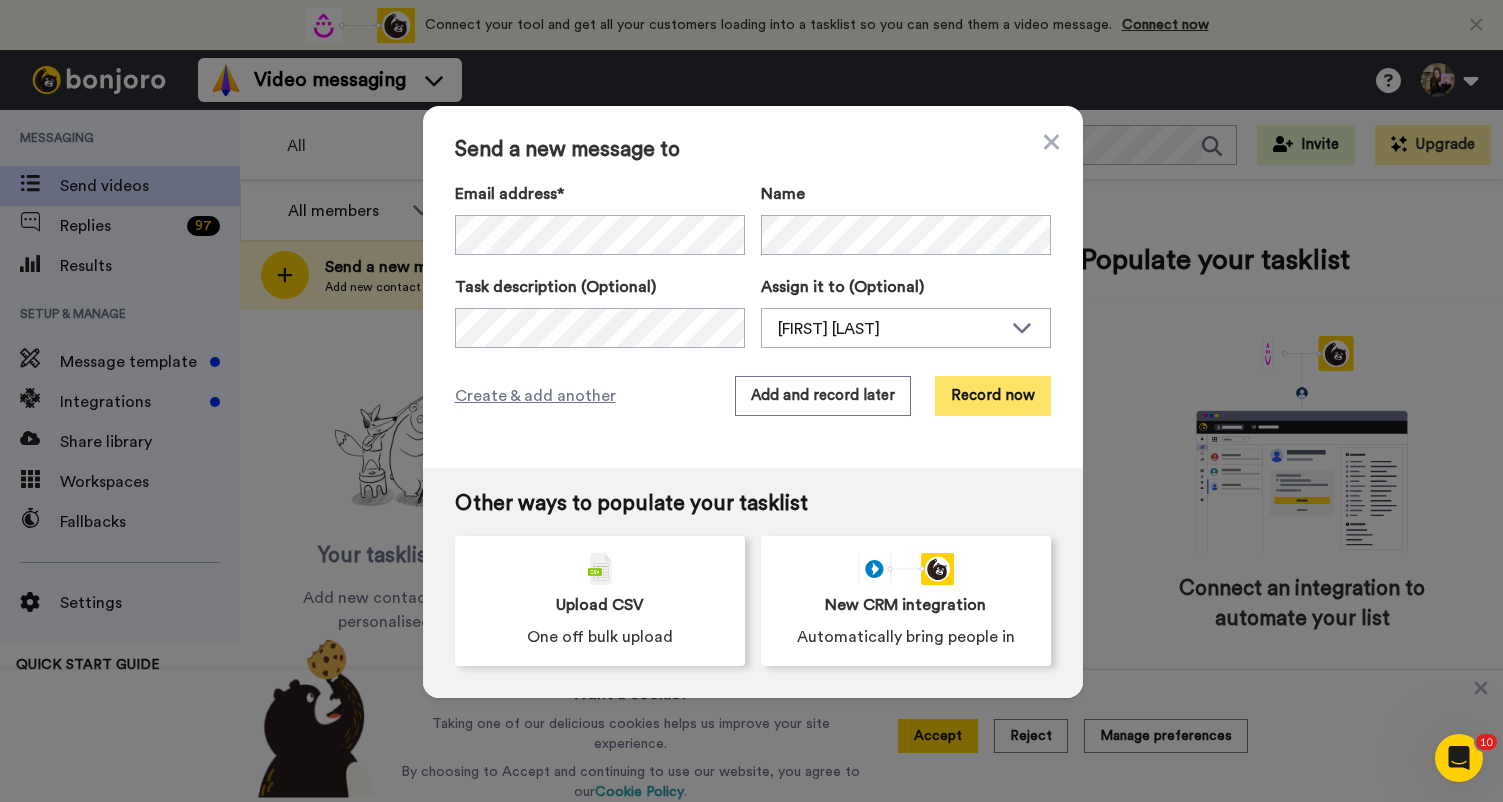 click on "Record now" at bounding box center (993, 396) 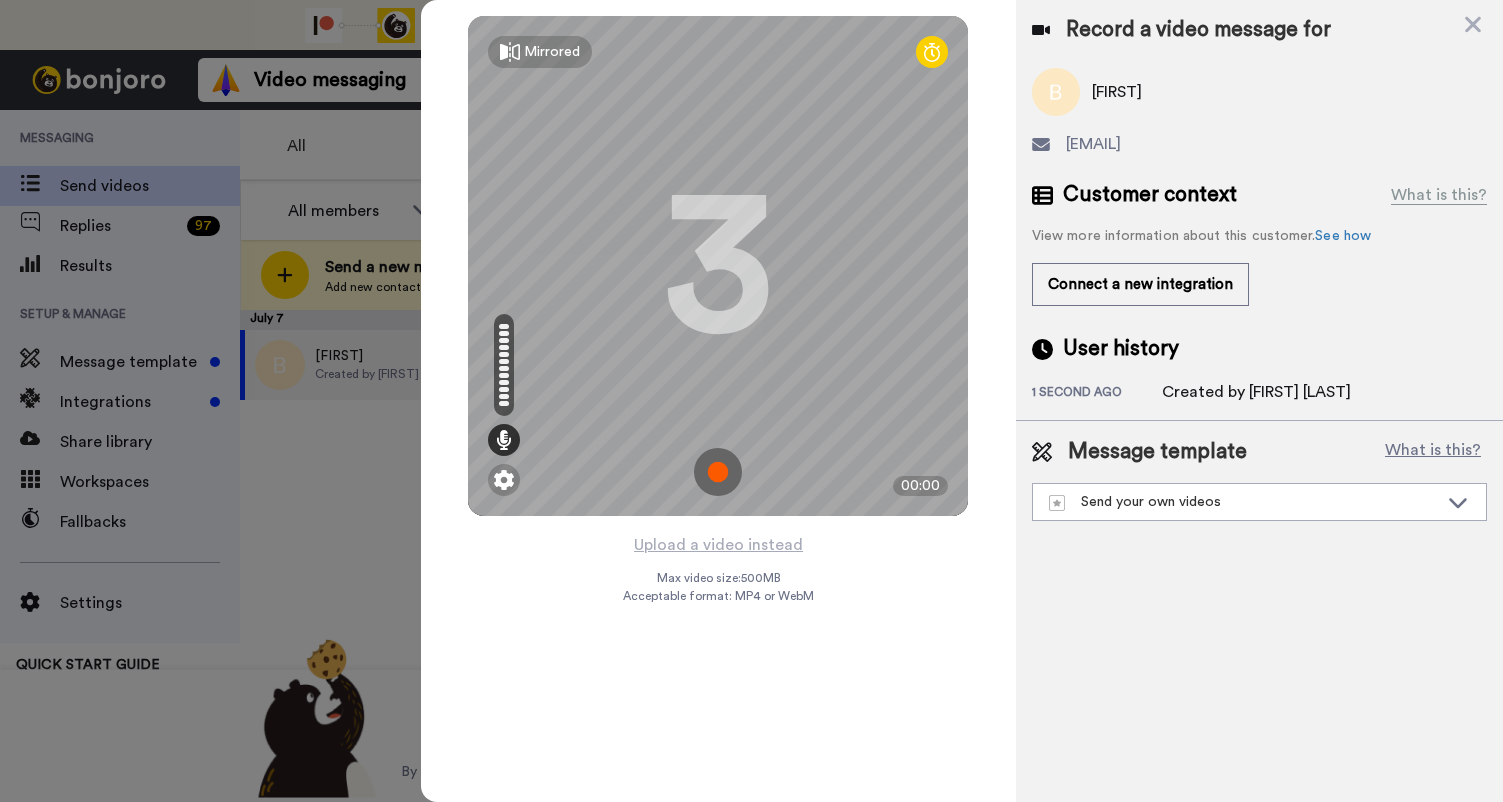 click at bounding box center [718, 472] 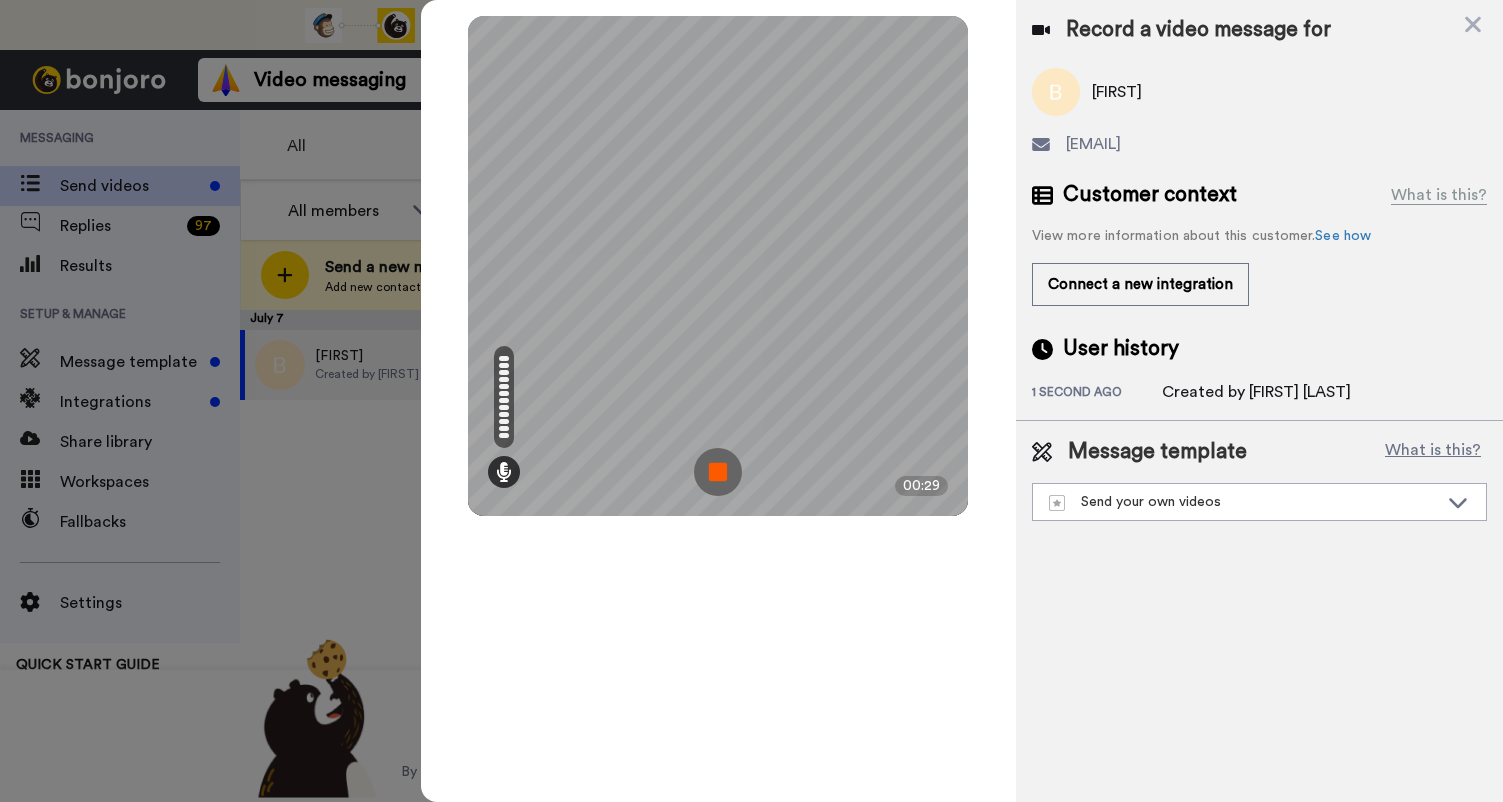 click at bounding box center [718, 472] 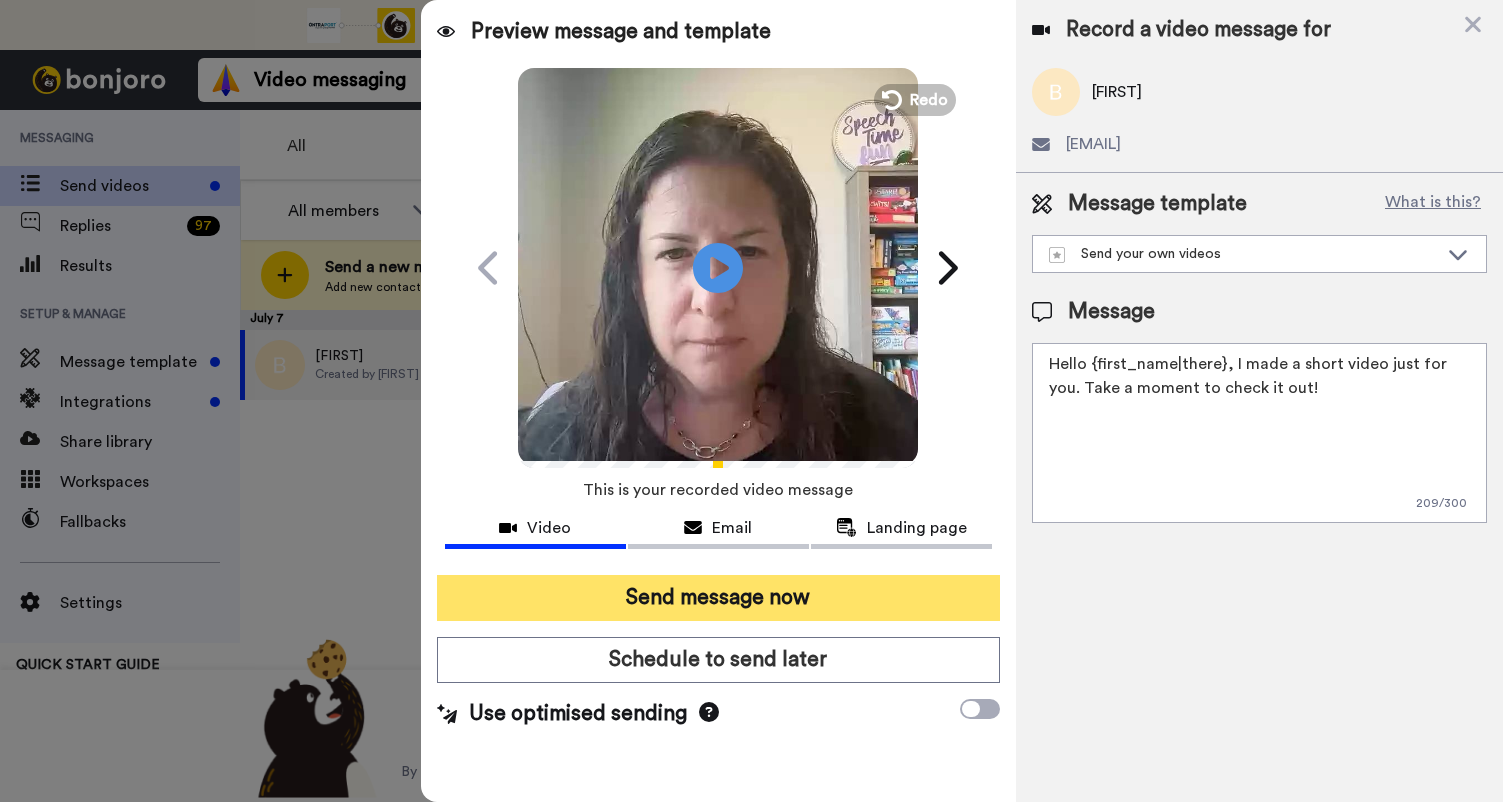 click on "Send message now" at bounding box center [718, 598] 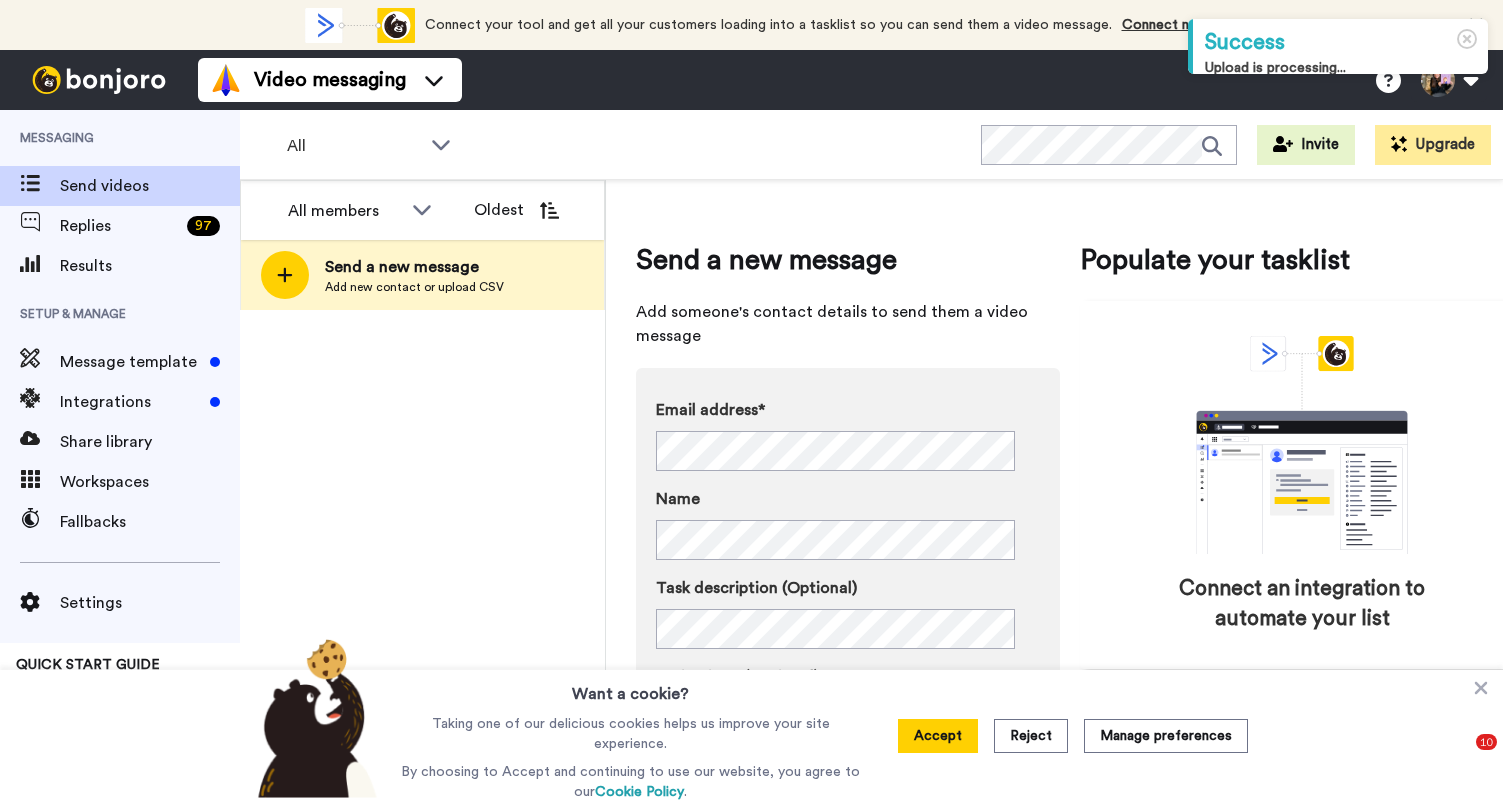 scroll, scrollTop: 0, scrollLeft: 0, axis: both 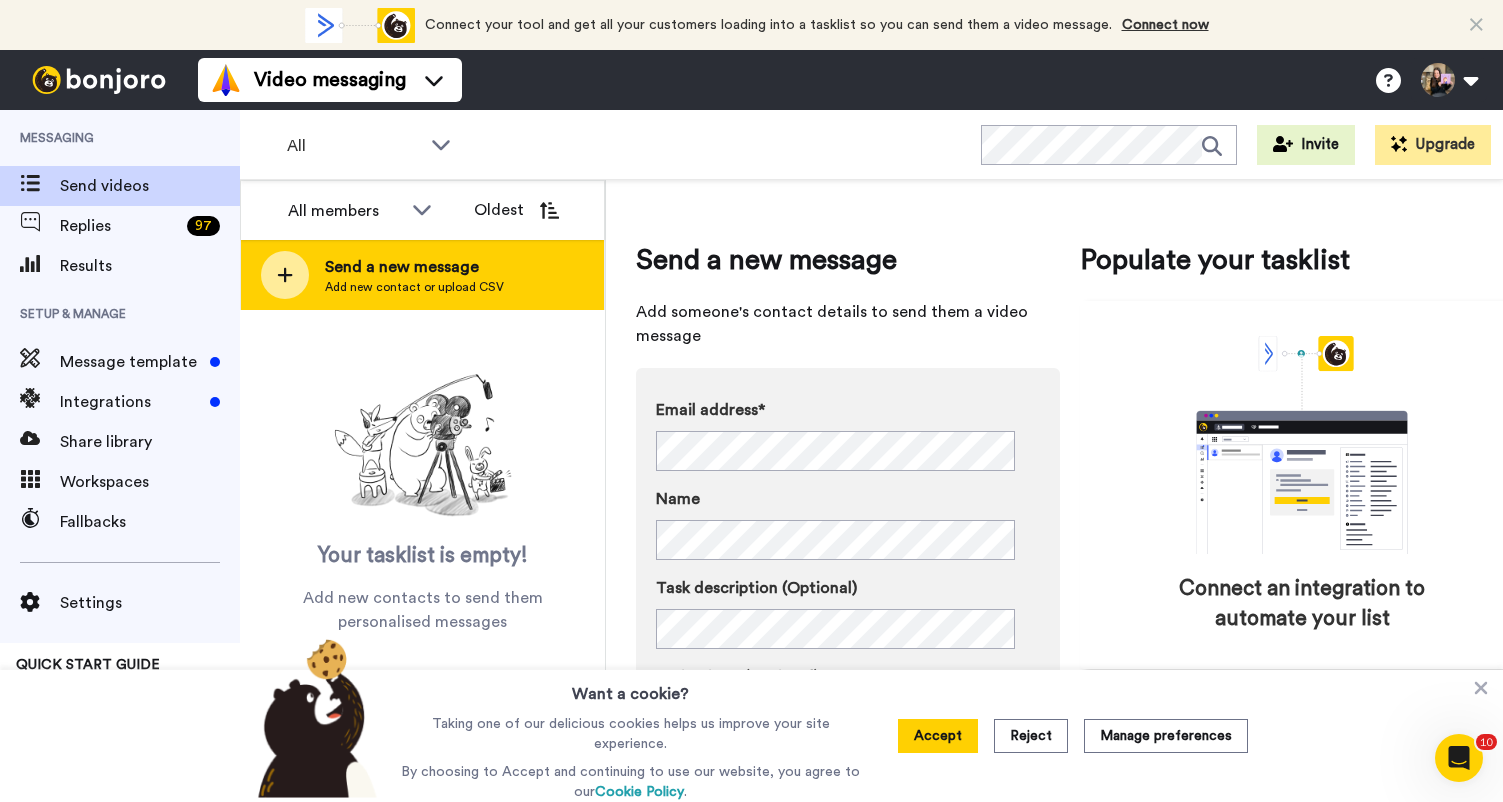 click on "Send a new message Add new contact or upload CSV" at bounding box center [422, 275] 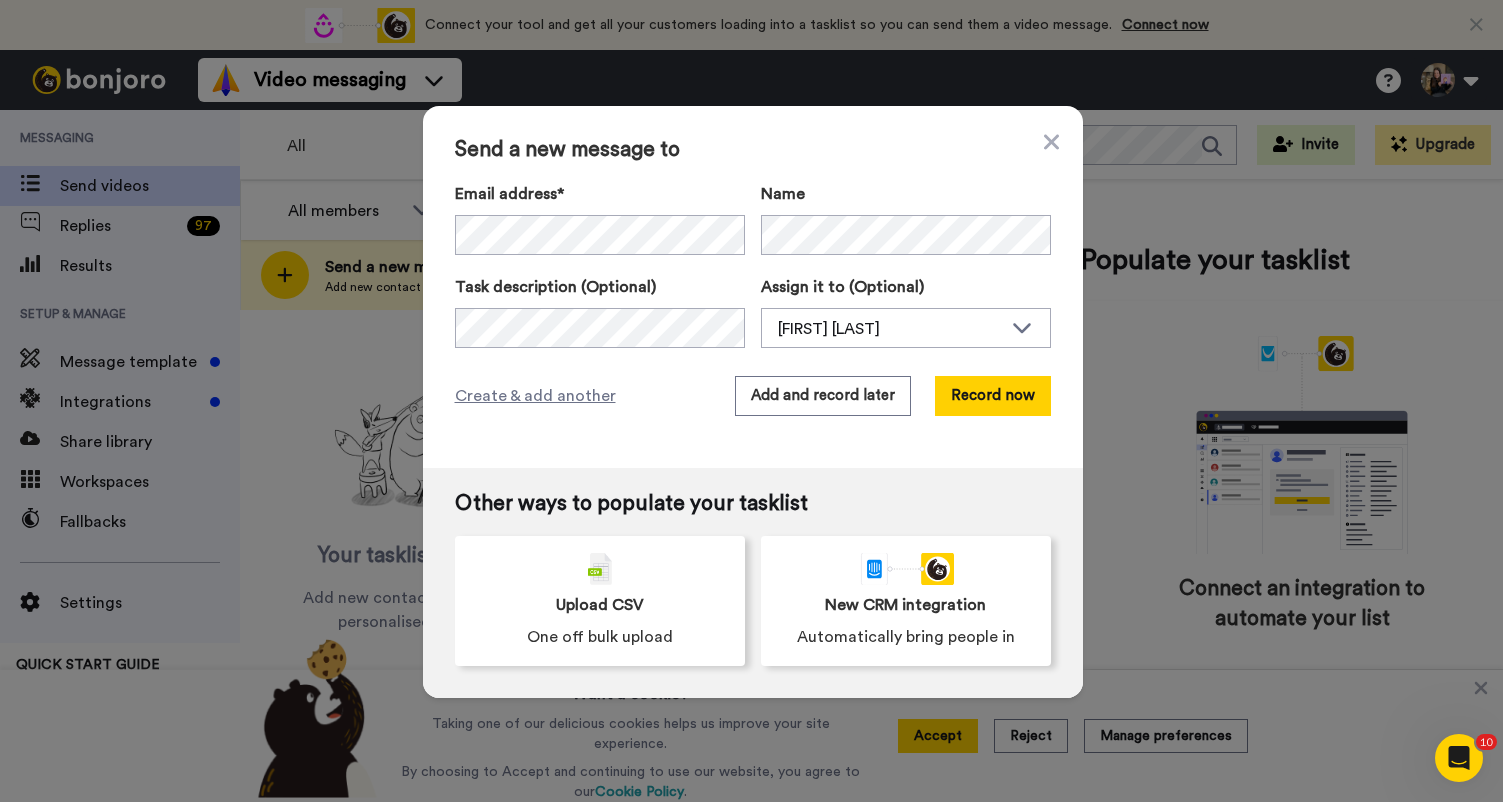 click on "Send a new message to Email address* No search result for ‘ averyandrews4@gmail.com ’ Name Task description (Optional) Assign it to (Optional) Hallie Sherman Hallie Sherman Create & add another Add and record later Record now" at bounding box center (753, 287) 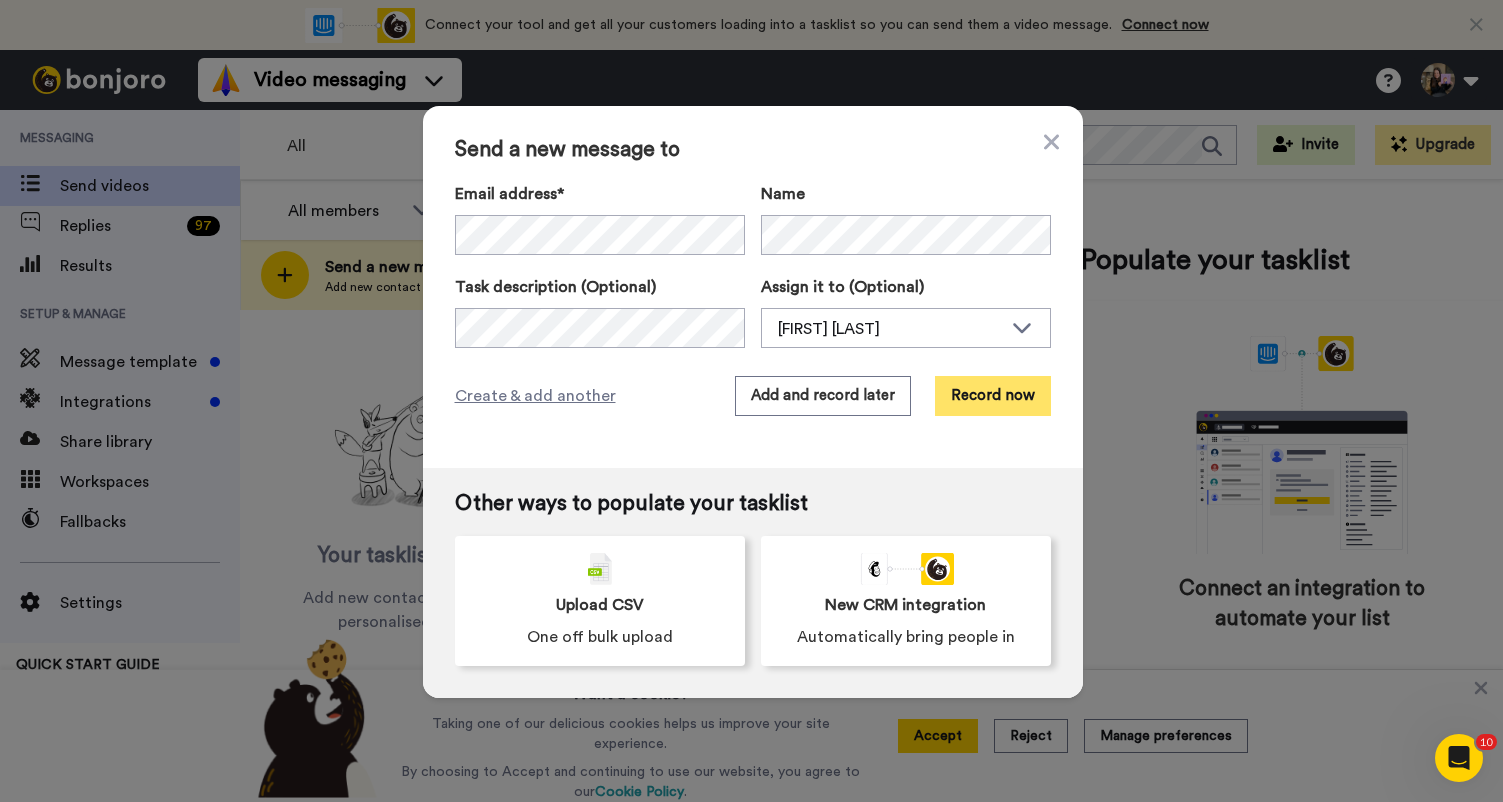 click on "Record now" at bounding box center (993, 396) 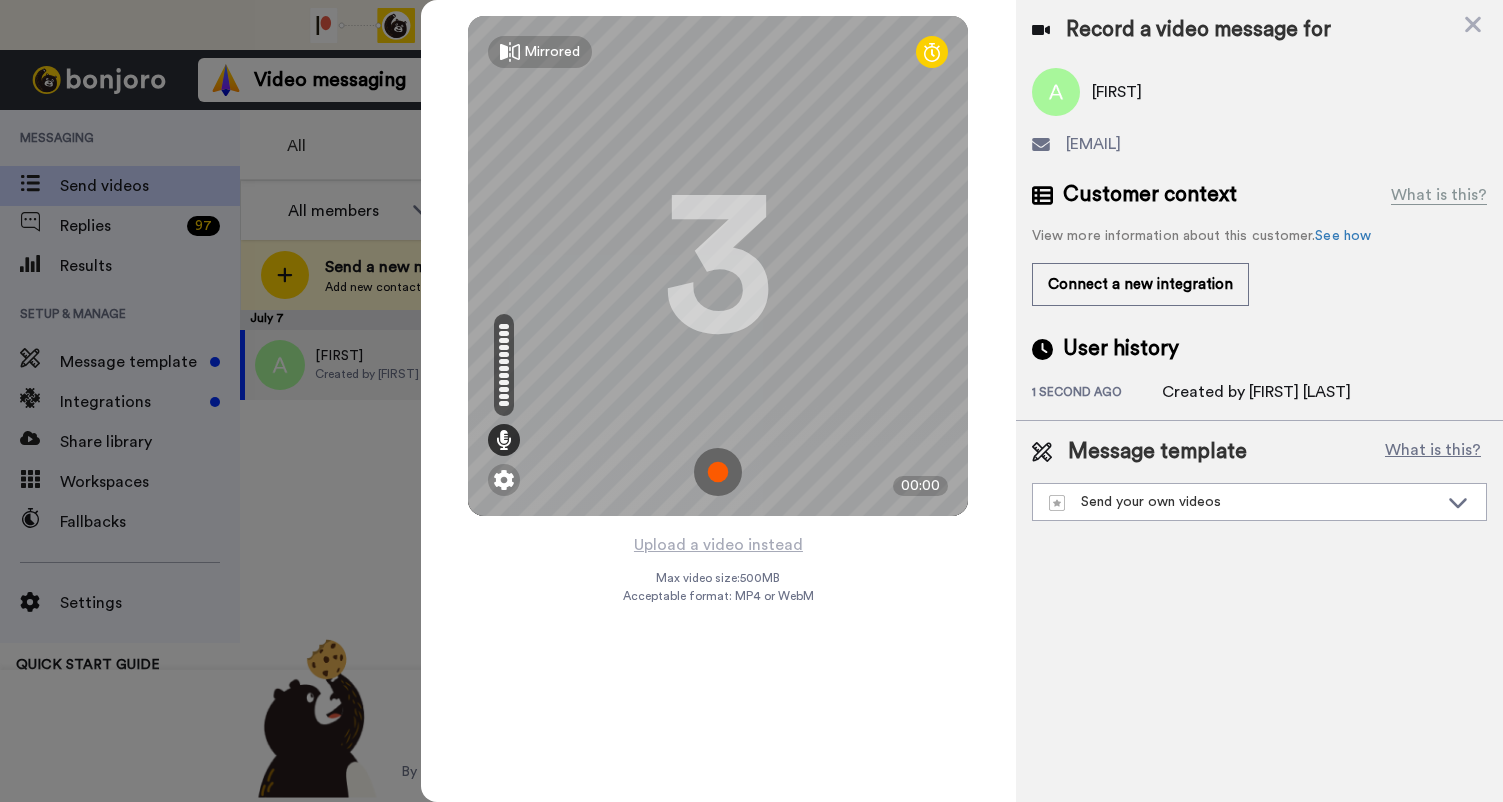 click at bounding box center [718, 472] 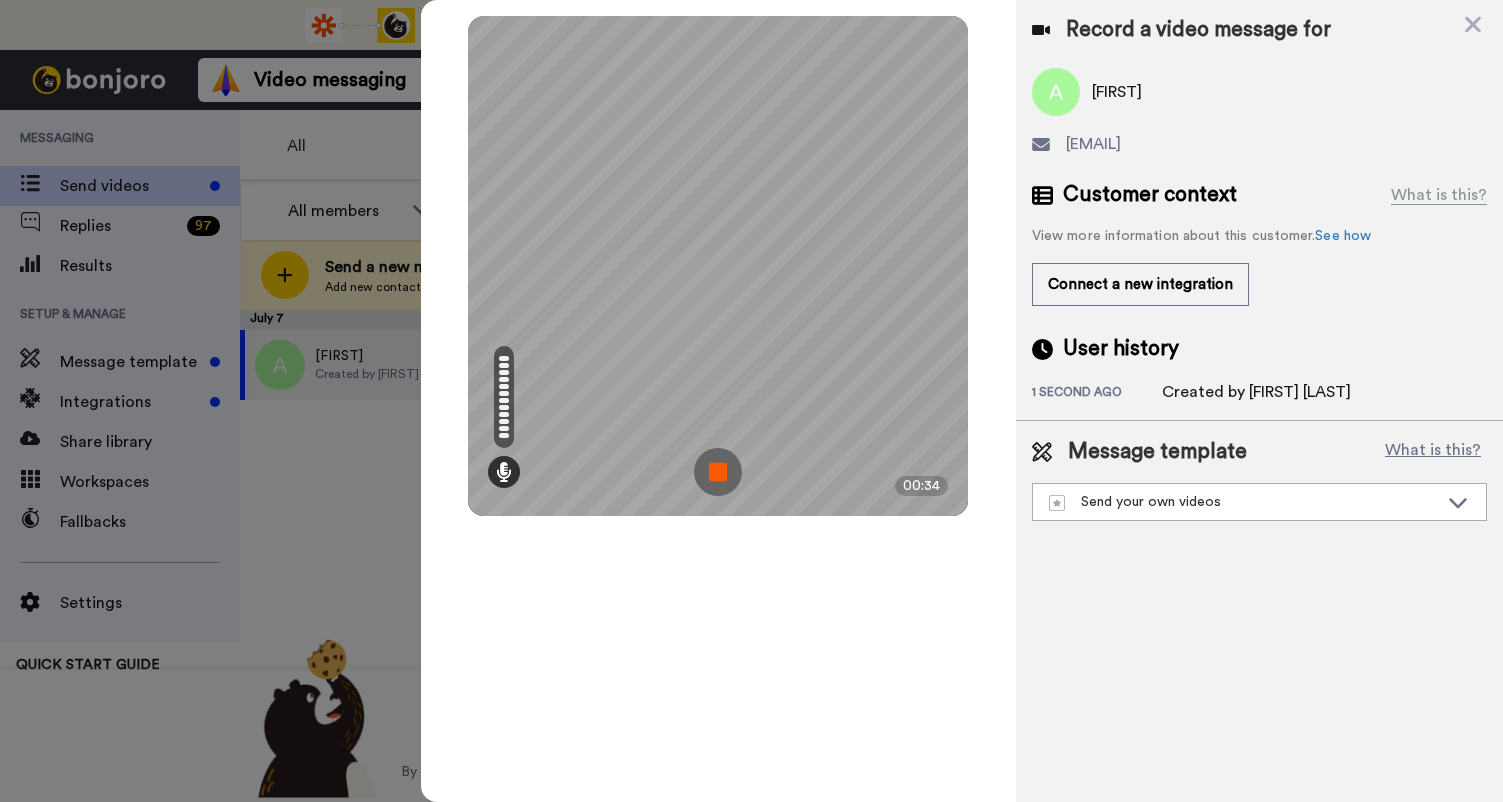 click at bounding box center [718, 472] 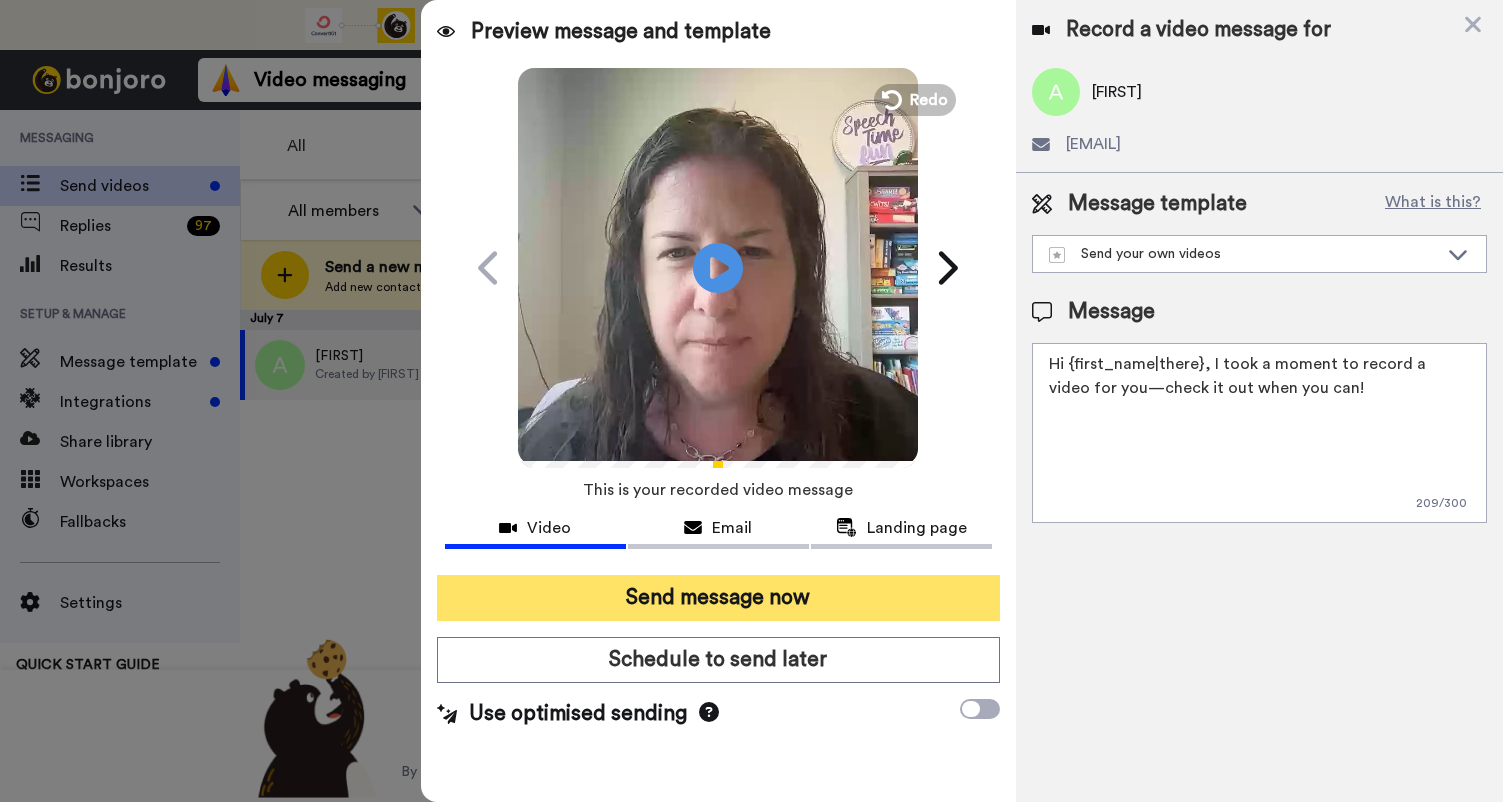 click on "Send message now" at bounding box center (718, 598) 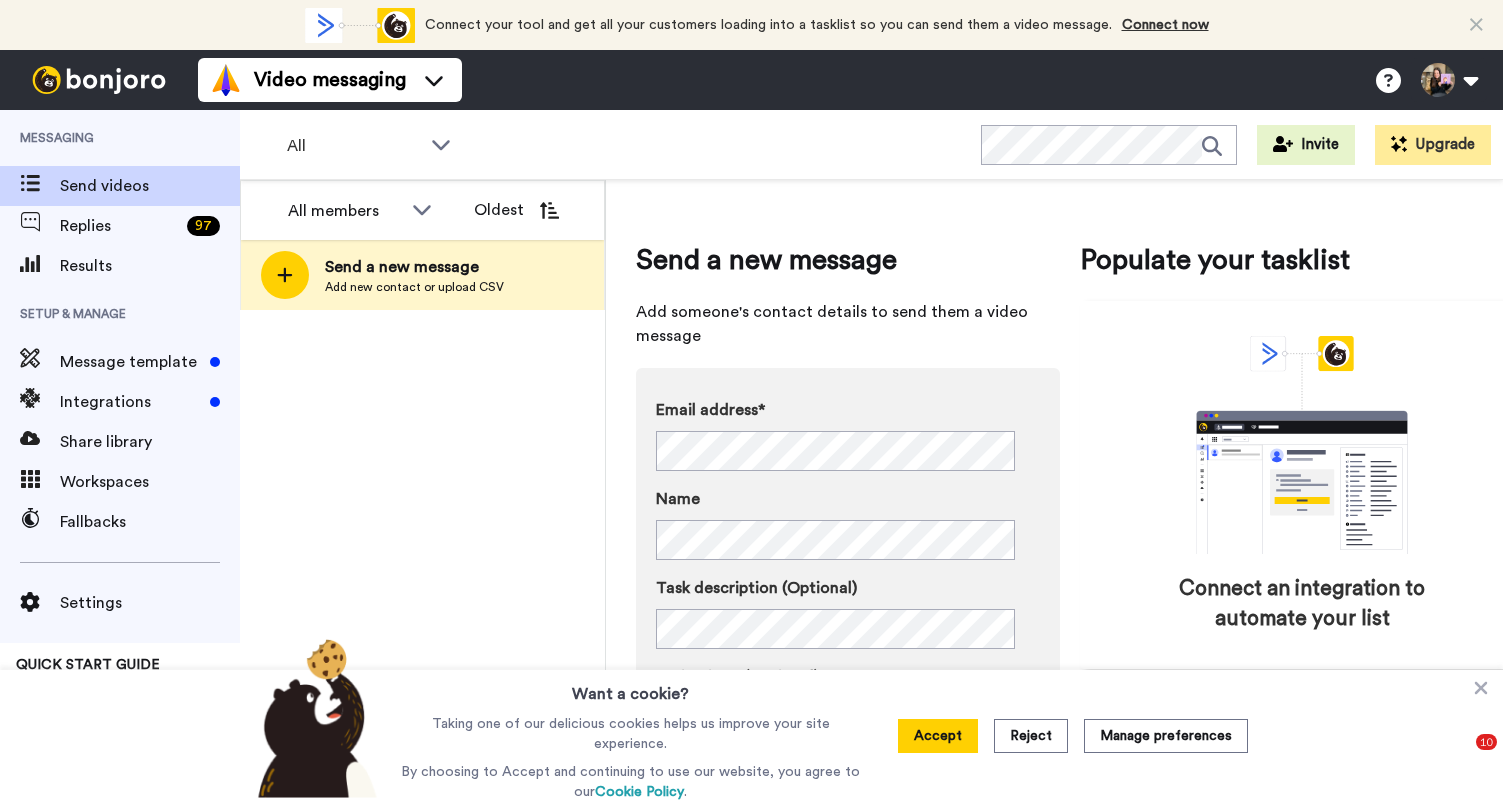 scroll, scrollTop: 0, scrollLeft: 0, axis: both 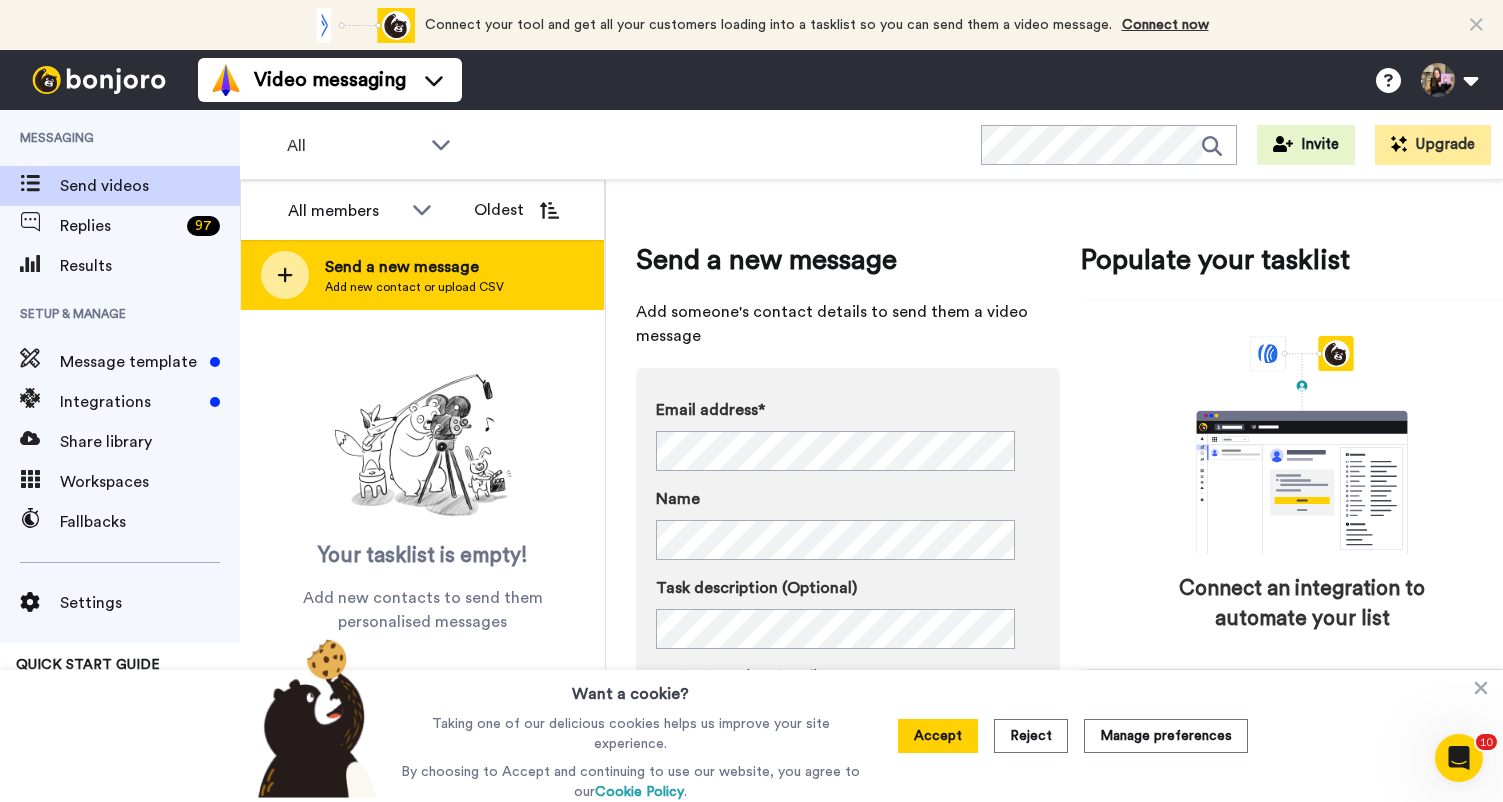 click on "Send a new message Add new contact or upload CSV" at bounding box center (422, 275) 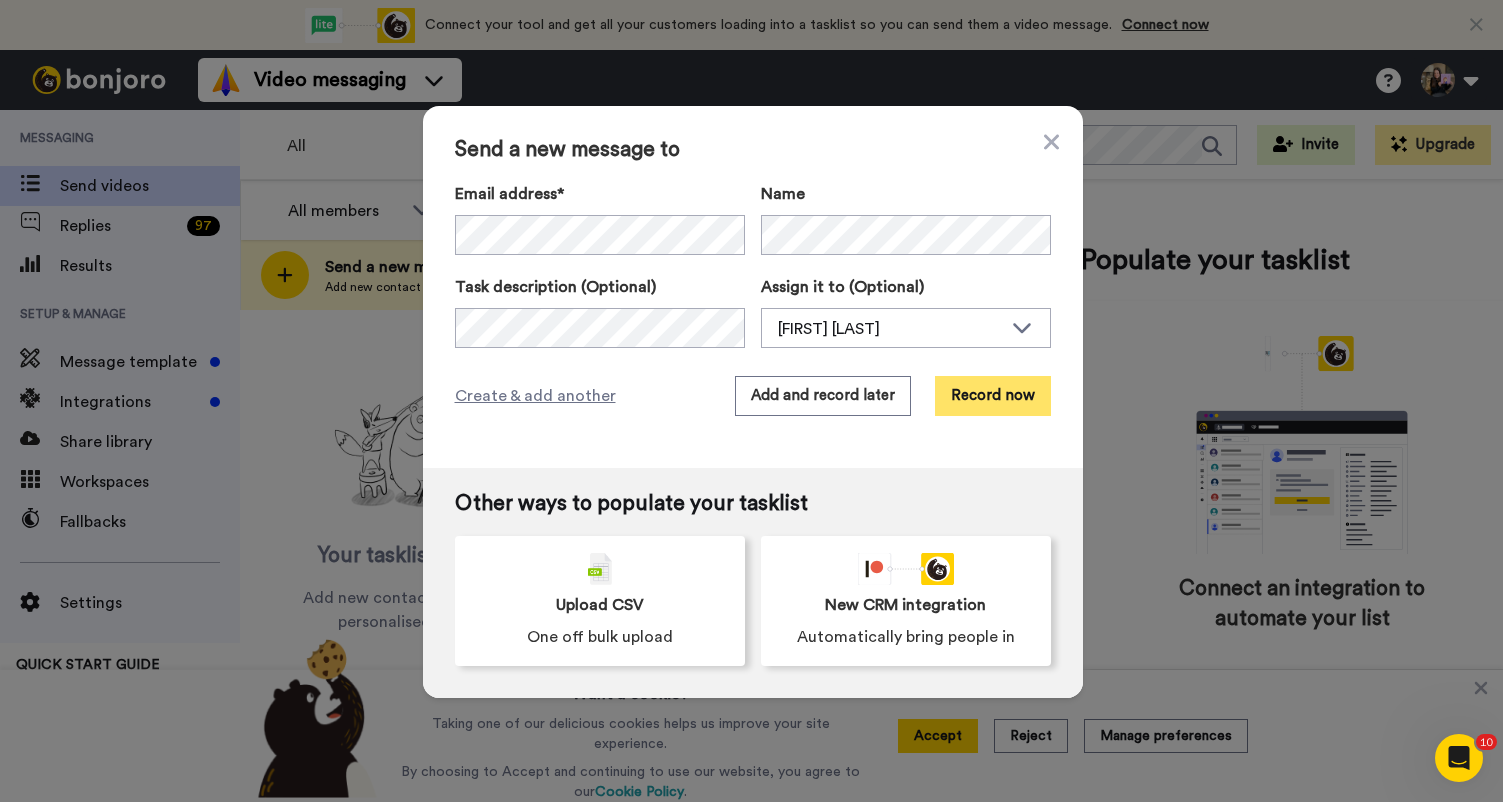 click on "Record now" at bounding box center (993, 396) 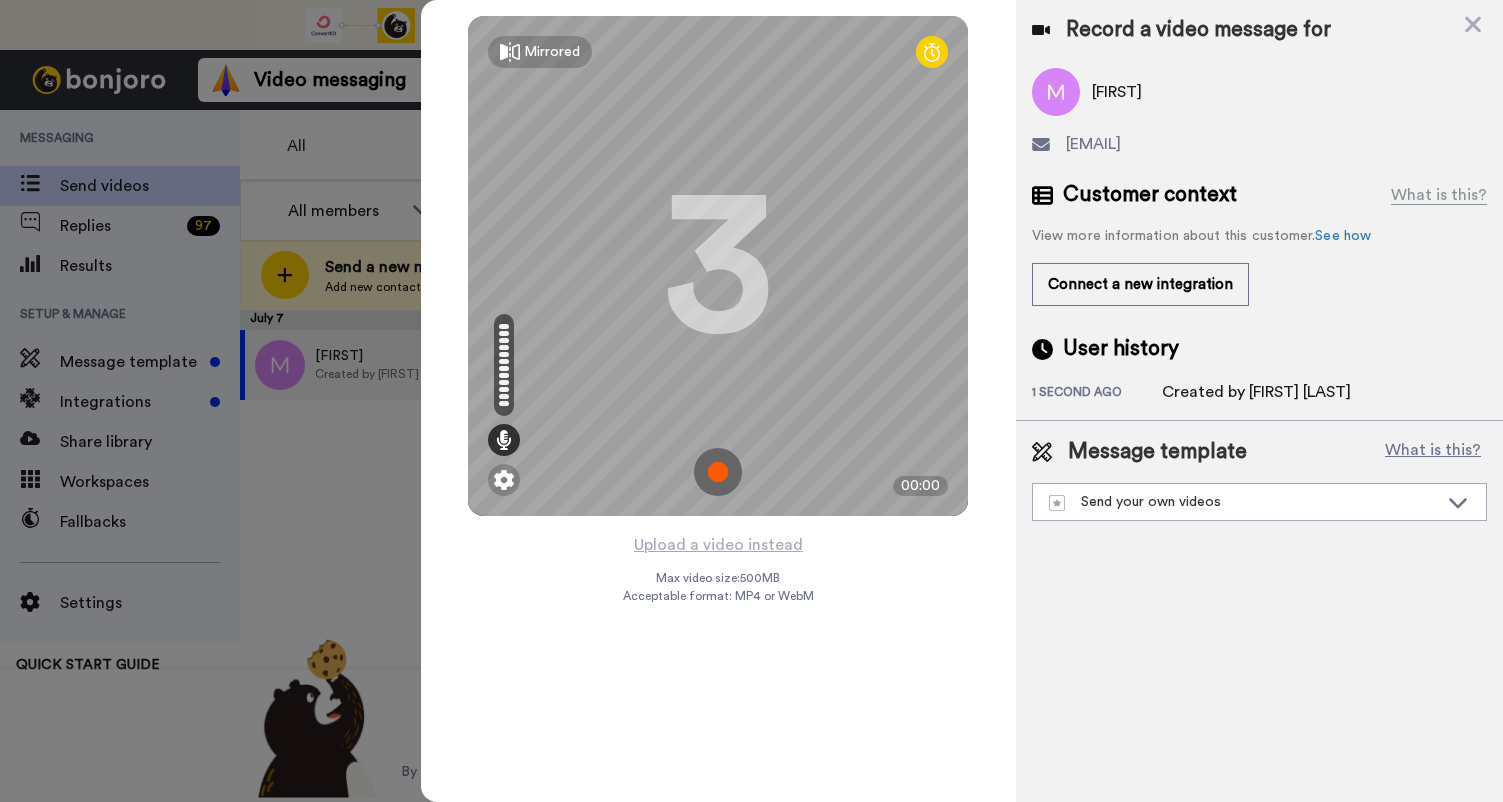 click at bounding box center (718, 472) 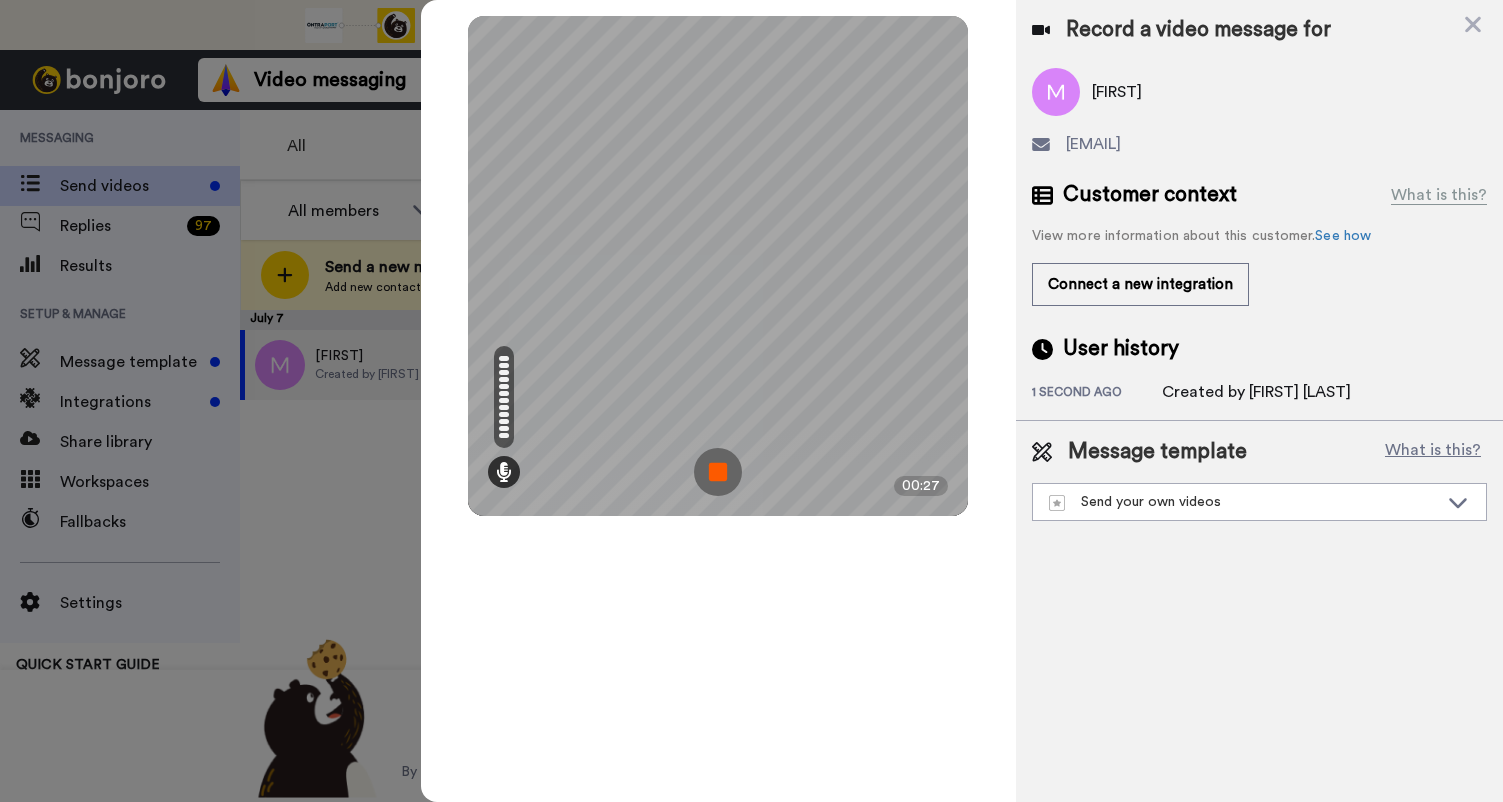click at bounding box center [718, 472] 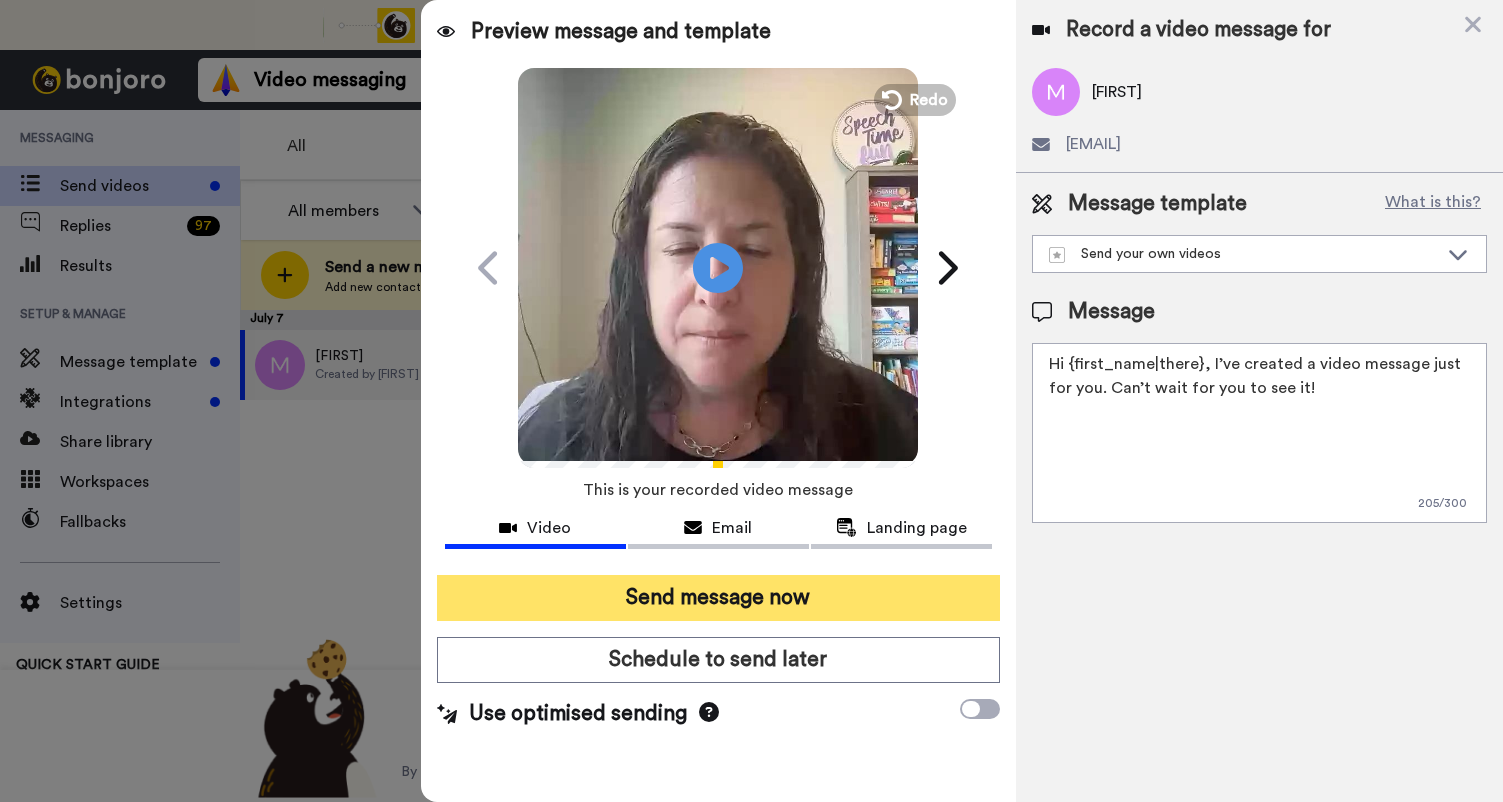 click on "Send message now" at bounding box center [718, 598] 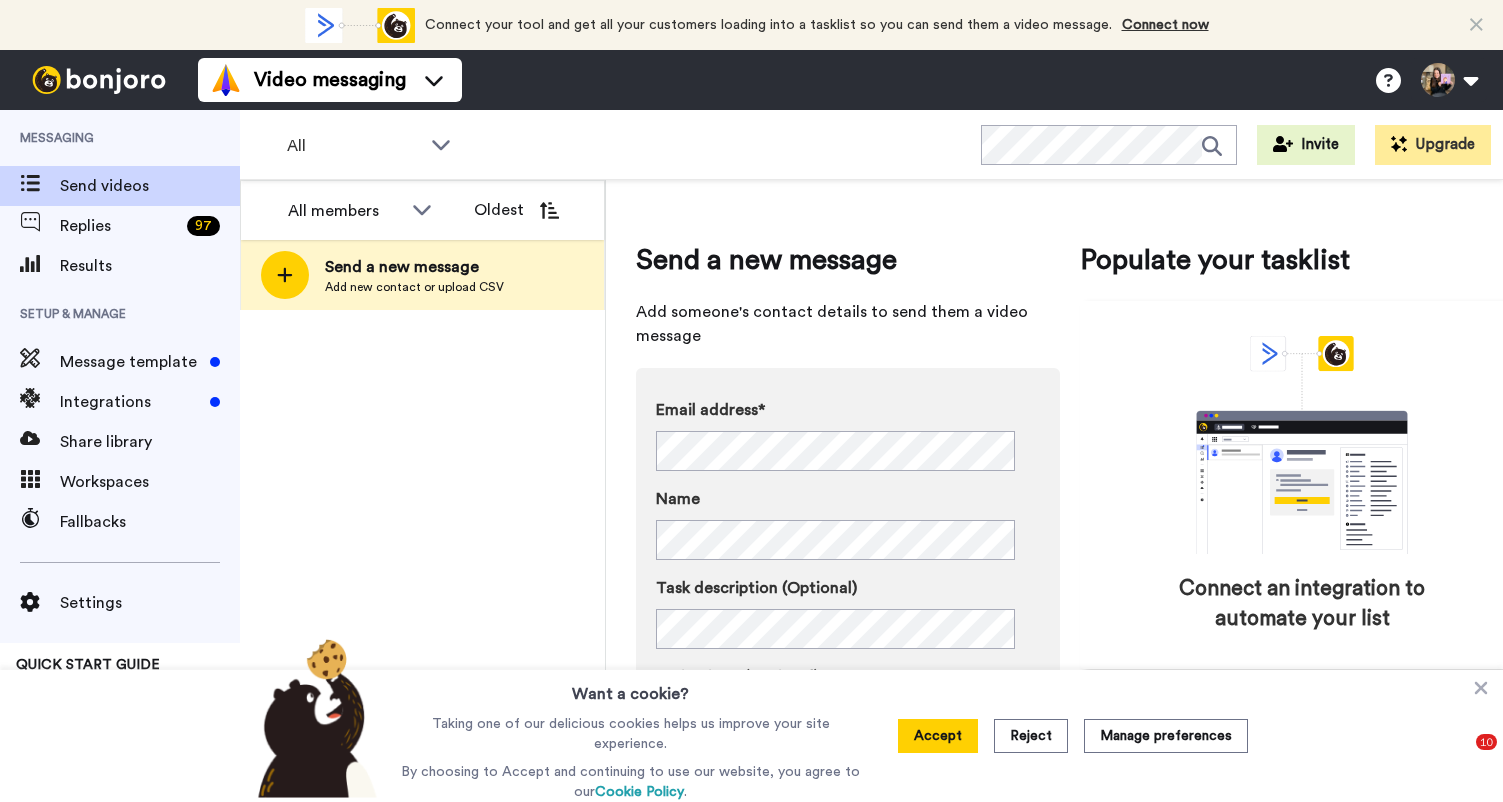 scroll, scrollTop: 0, scrollLeft: 0, axis: both 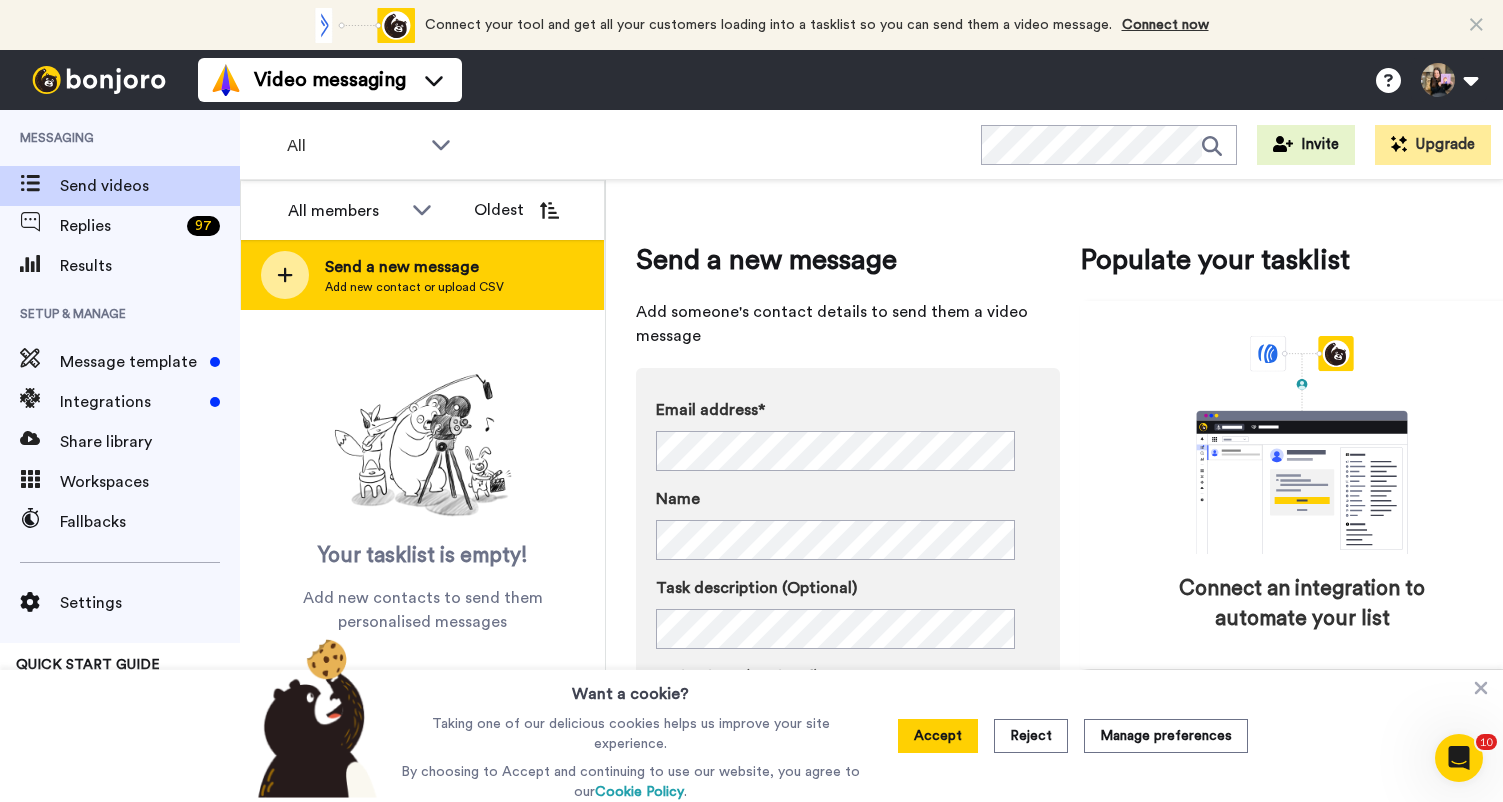 click on "Send a new message" at bounding box center [414, 267] 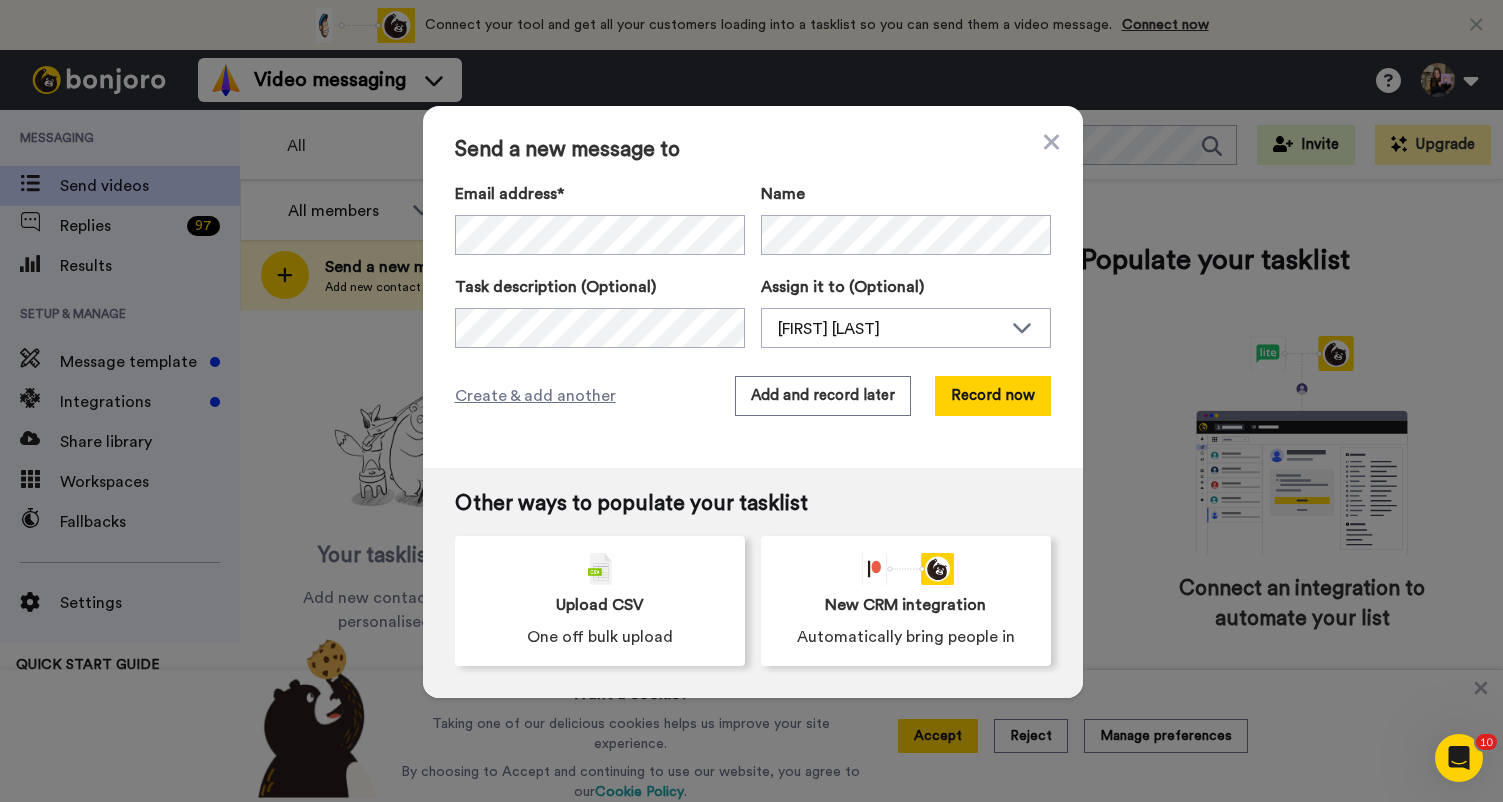 click on "Send a new message to Email address* No search result for ‘ mikaylabrooke0225@gmail.com ’ Name Task description (Optional) Assign it to (Optional) Hallie Sherman Hallie Sherman Create & add another Add and record later Record now" at bounding box center [753, 287] 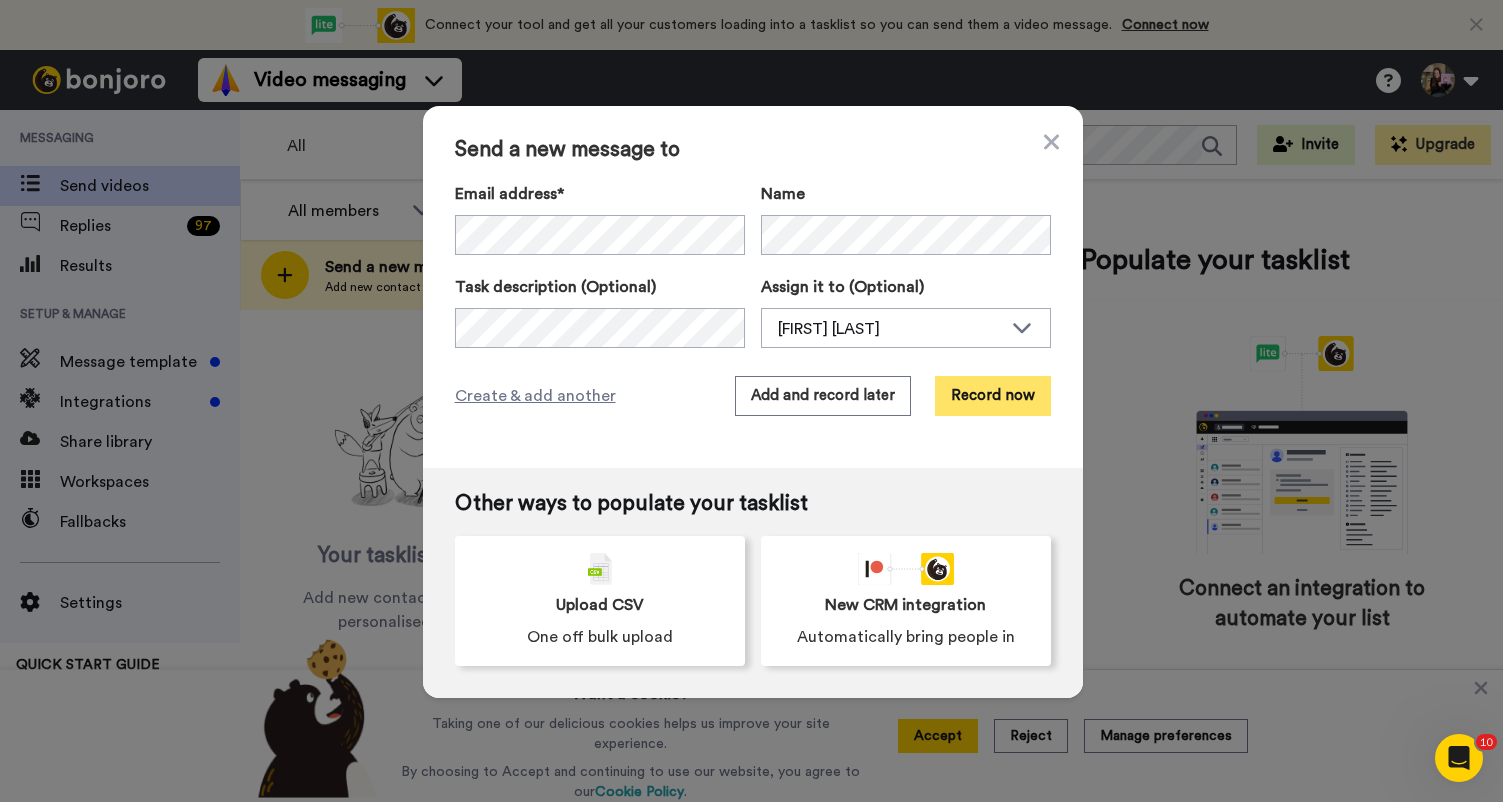 click on "Record now" at bounding box center (993, 396) 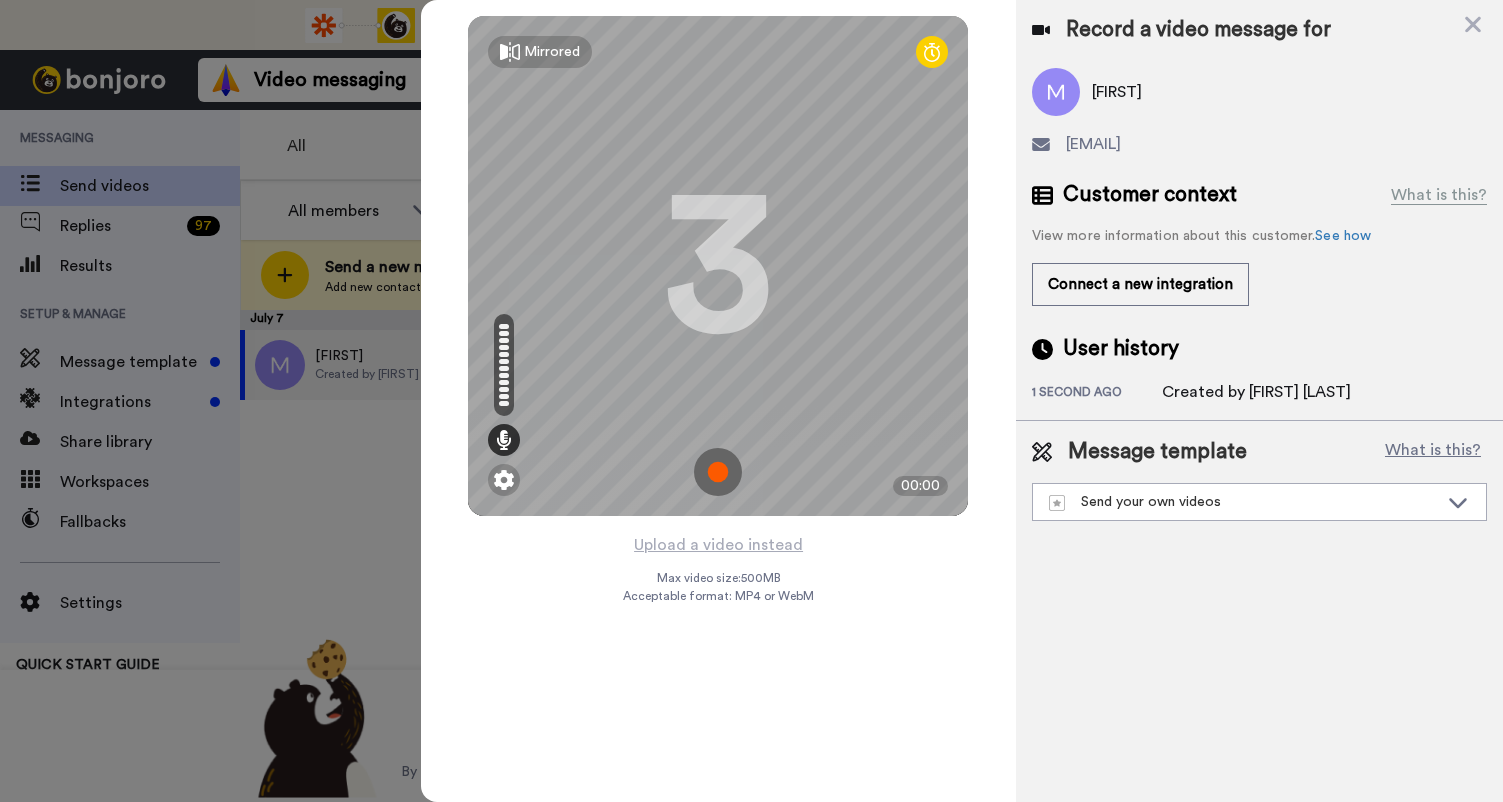 click at bounding box center (718, 472) 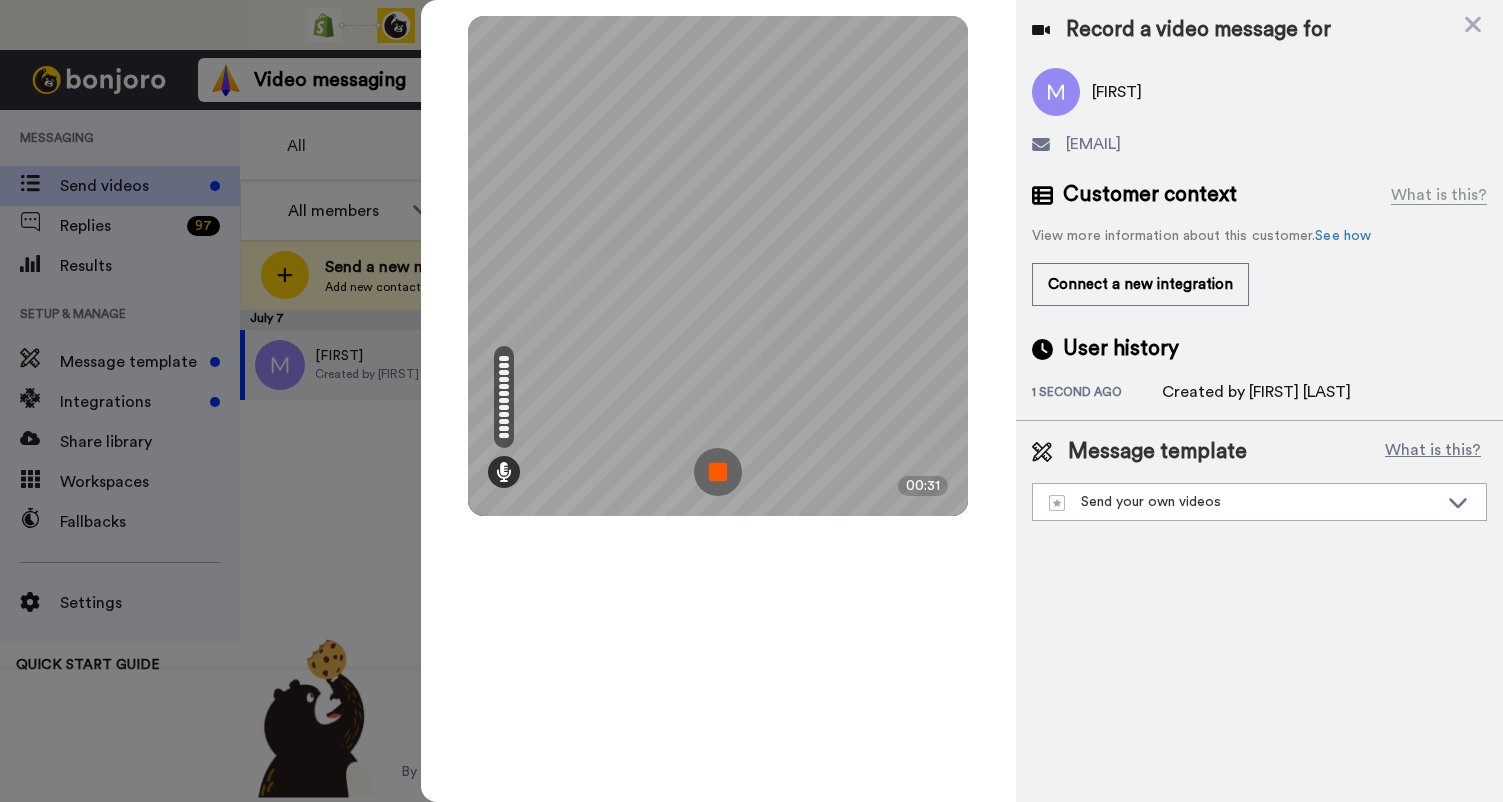 click at bounding box center [718, 472] 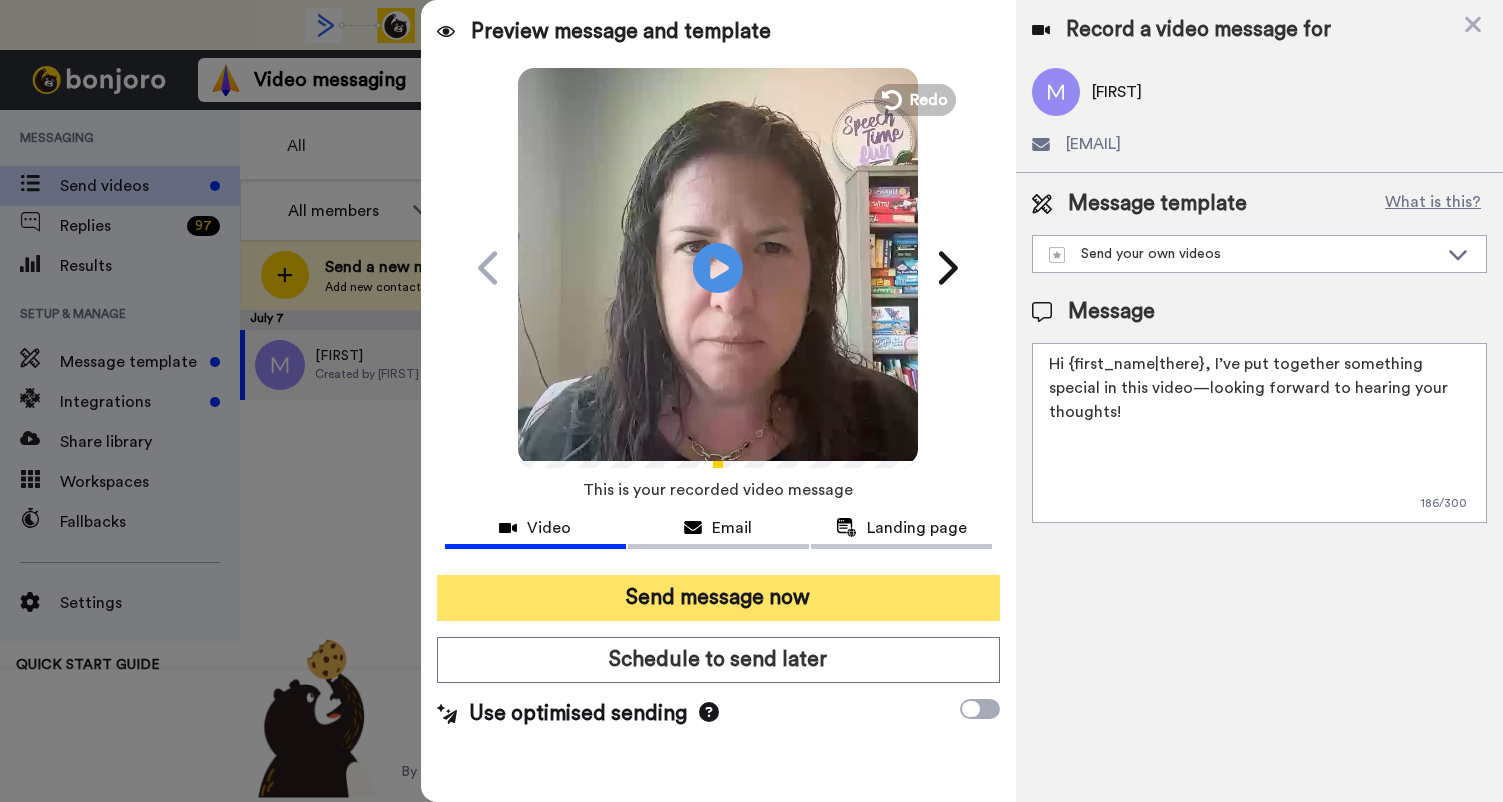 click on "Send message now" at bounding box center [718, 598] 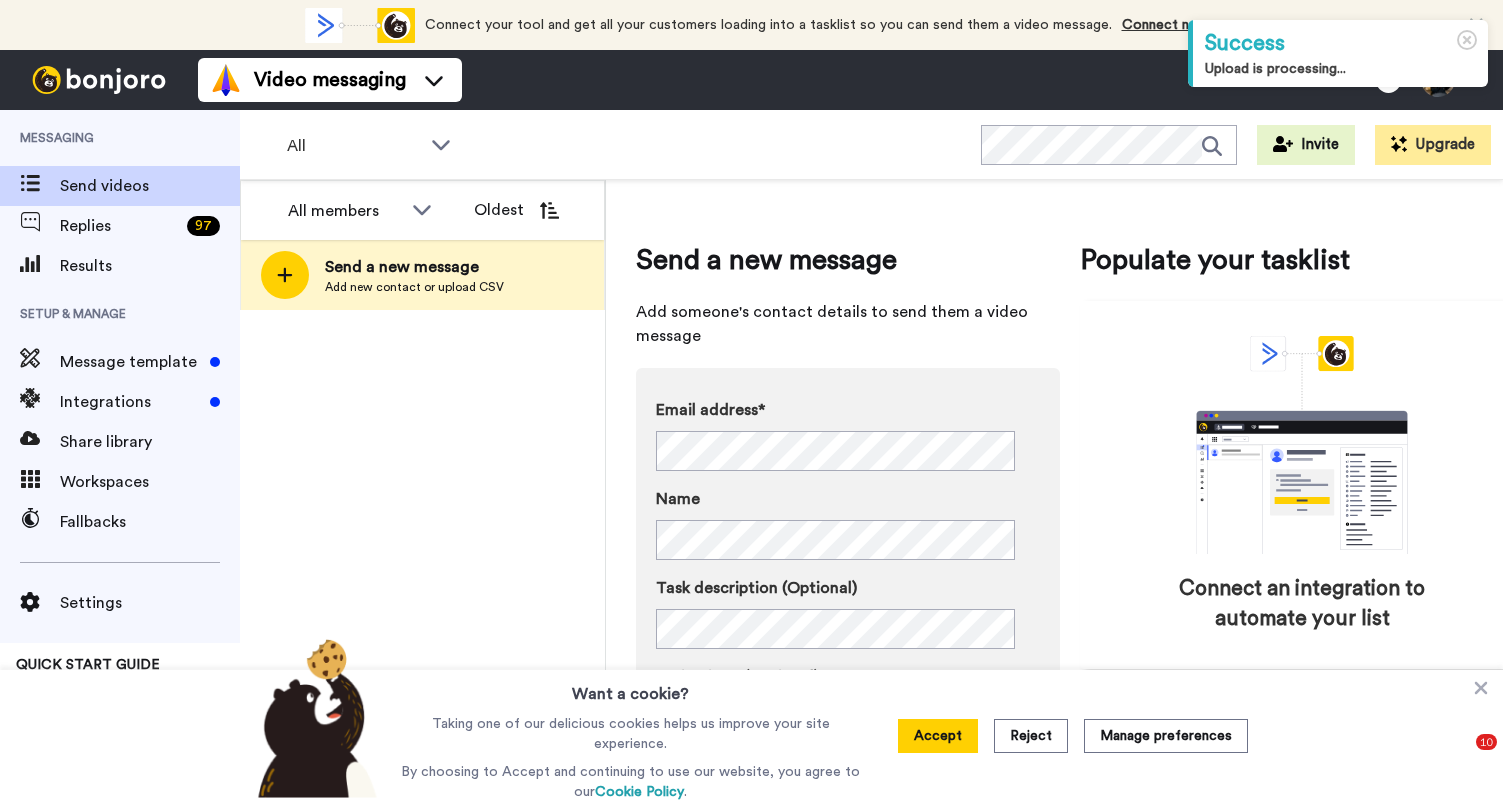 scroll, scrollTop: 0, scrollLeft: 0, axis: both 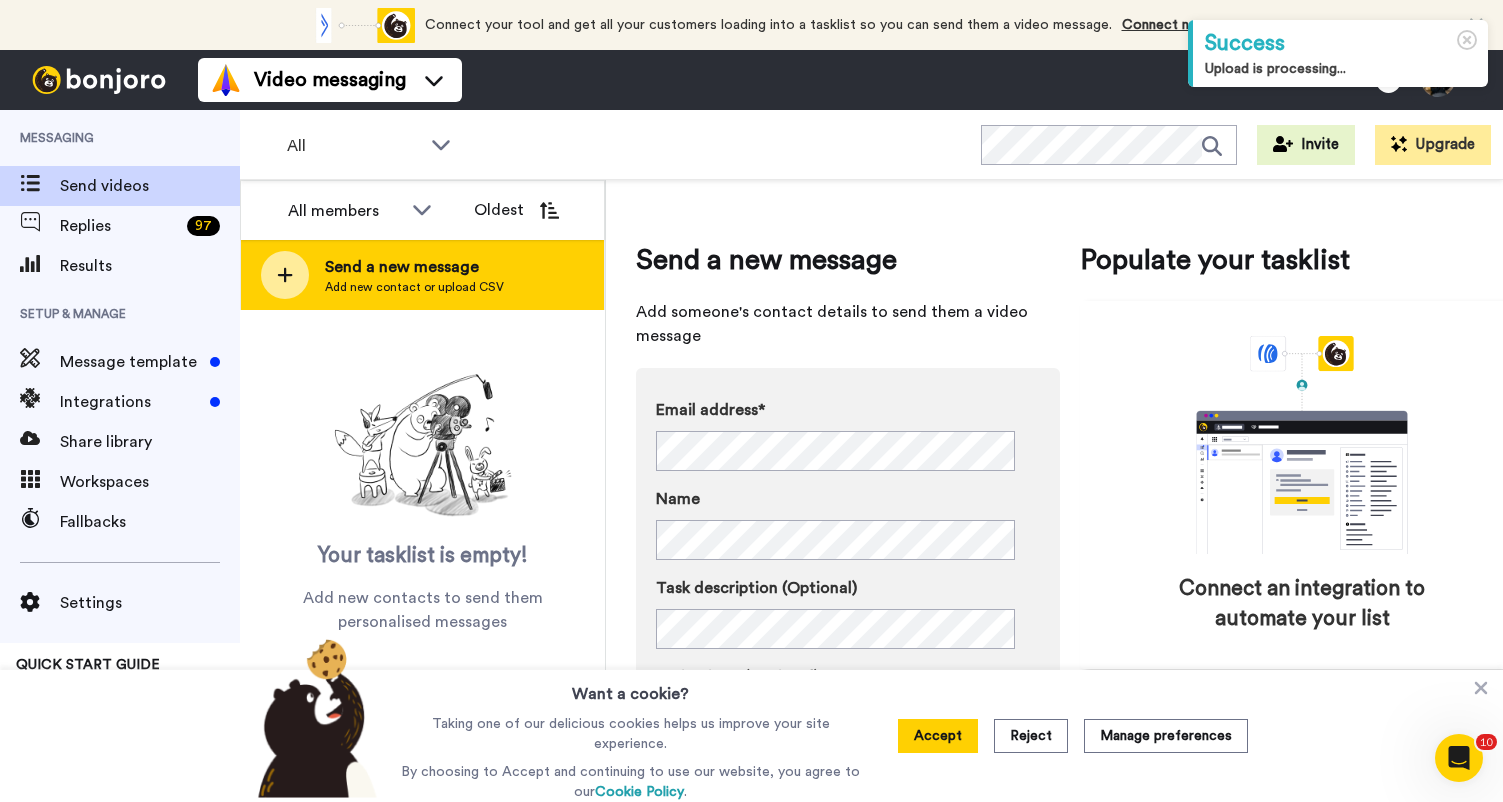 click on "Send a new message Add new contact or upload CSV" at bounding box center [422, 275] 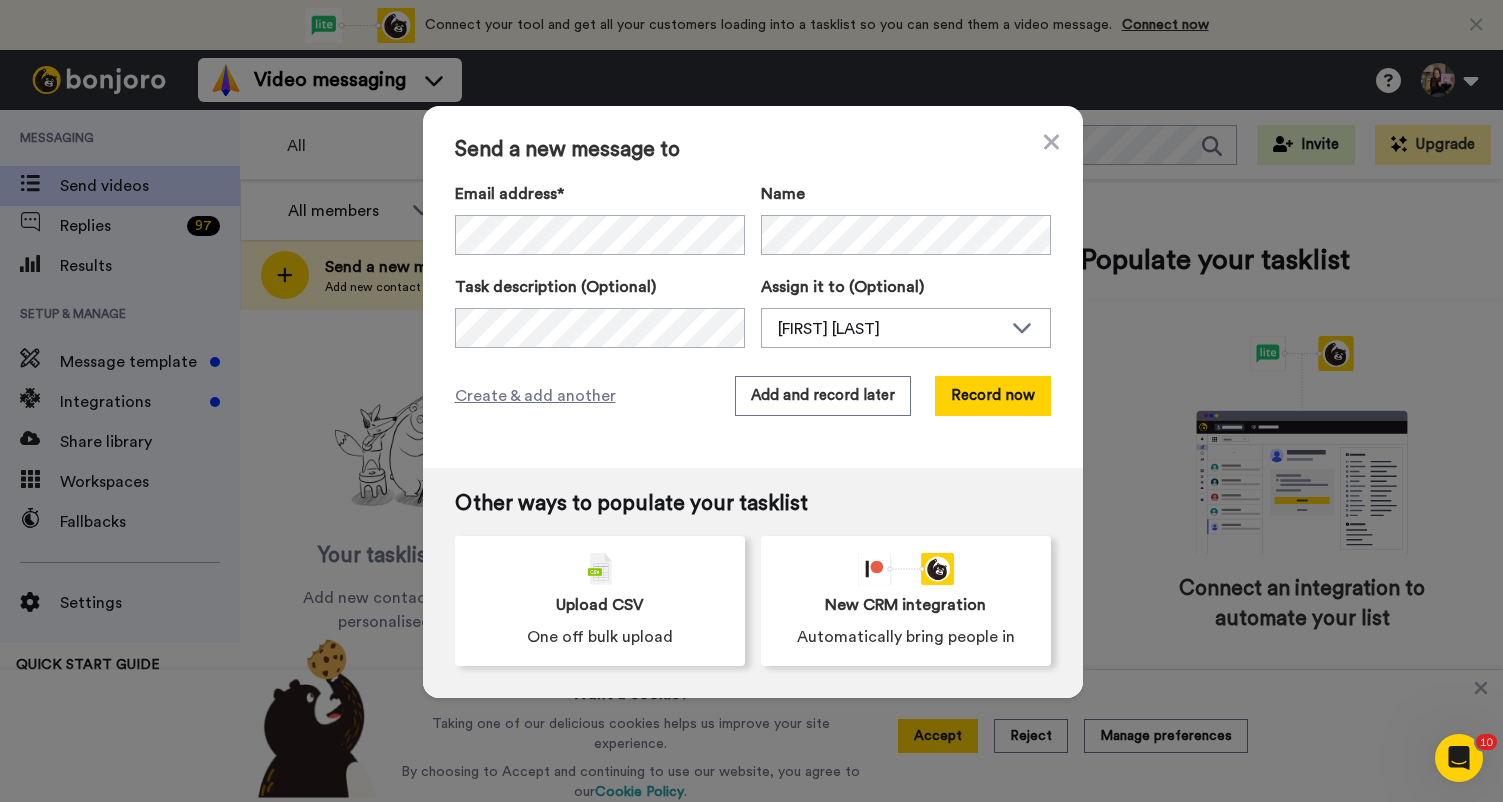 click on "Send a new message to Email address* No search result for ‘ [EMAIL] ’ Name Task description (Optional) Assign it to (Optional) [FIRST] [LAST] [FIRST] [LAST] Create & add another Add and record later Record now" at bounding box center (753, 287) 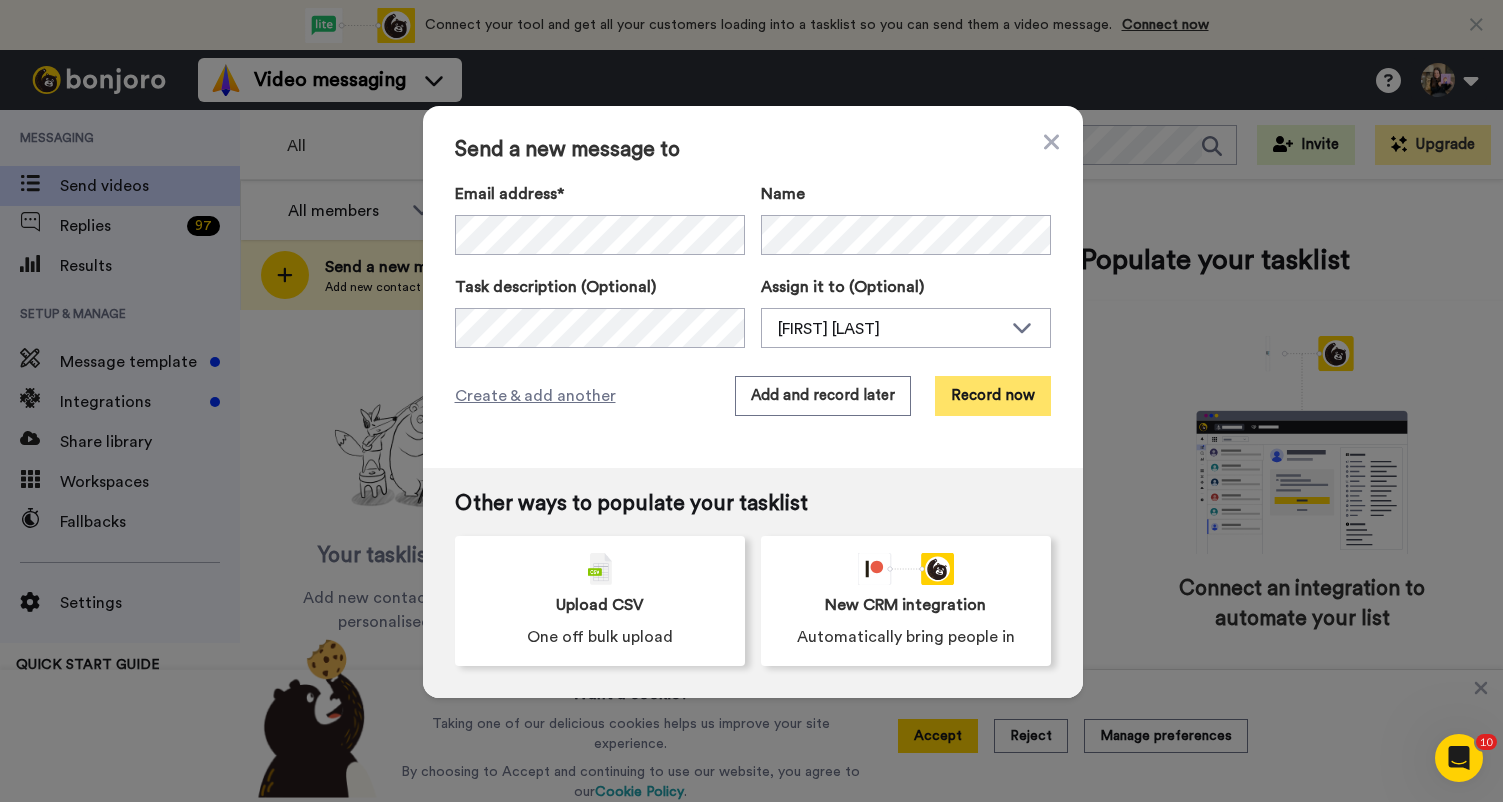 click on "Record now" at bounding box center [993, 396] 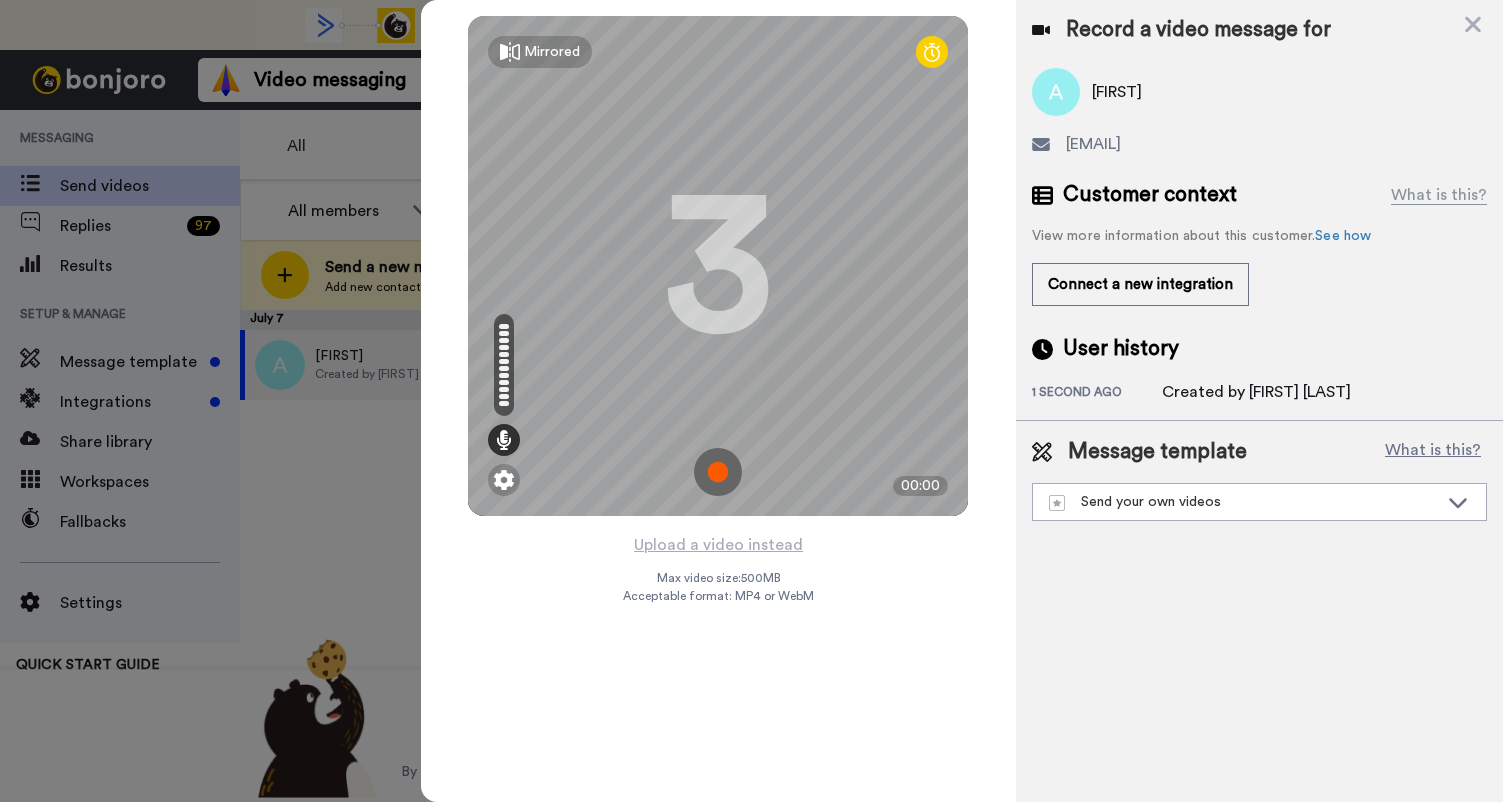 click at bounding box center (718, 472) 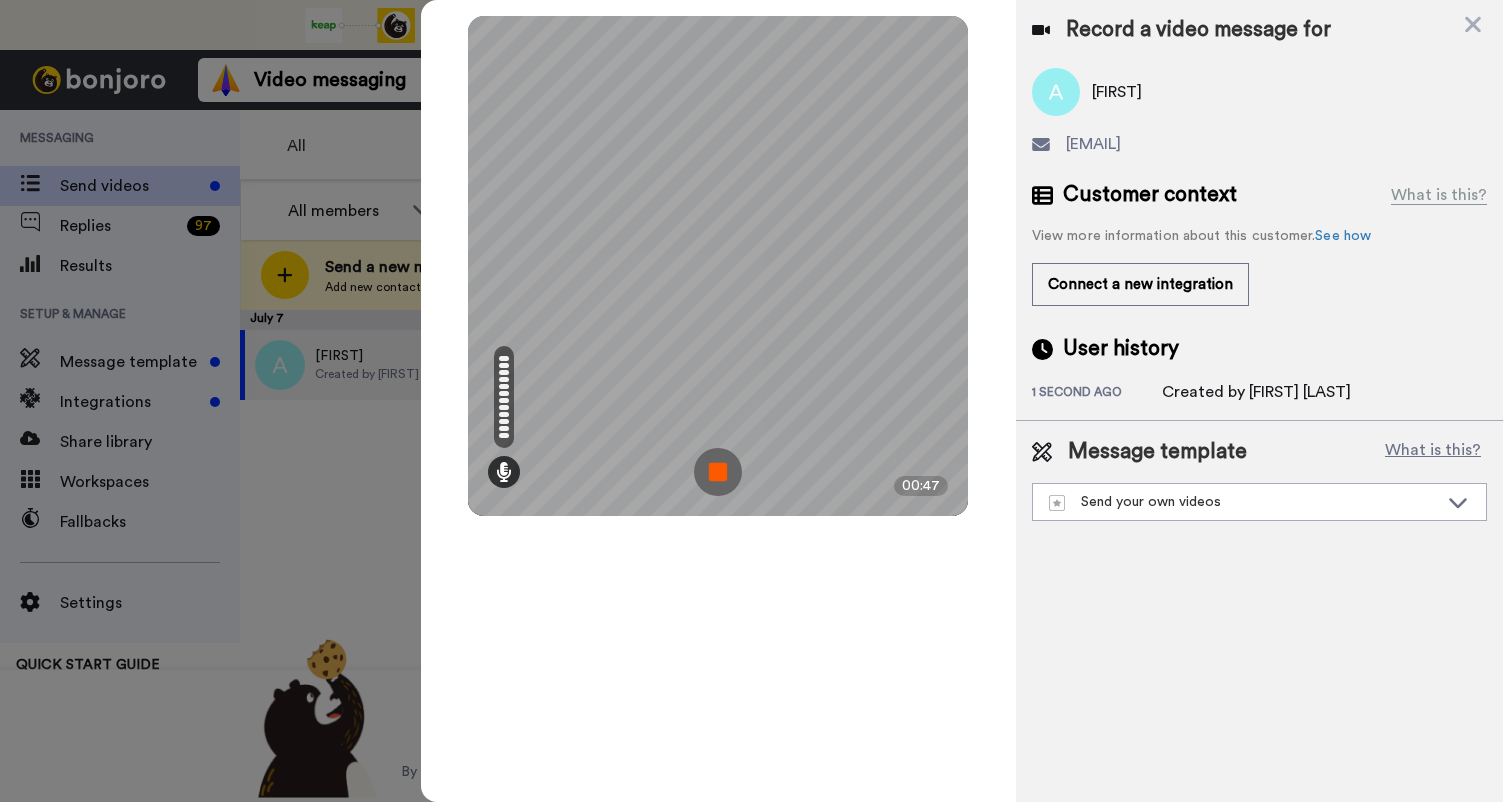 click at bounding box center (718, 472) 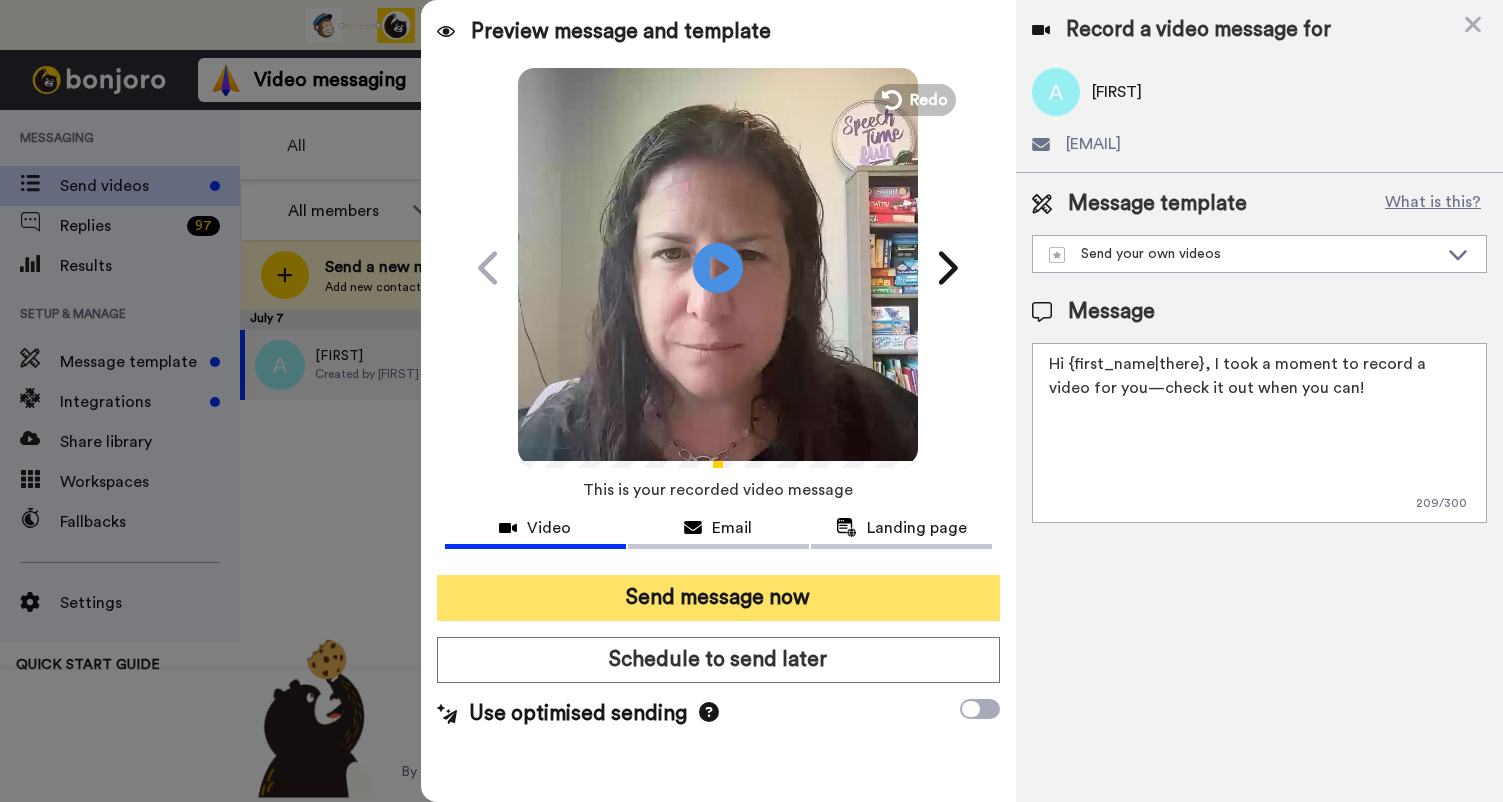 click on "Send message now" at bounding box center [718, 598] 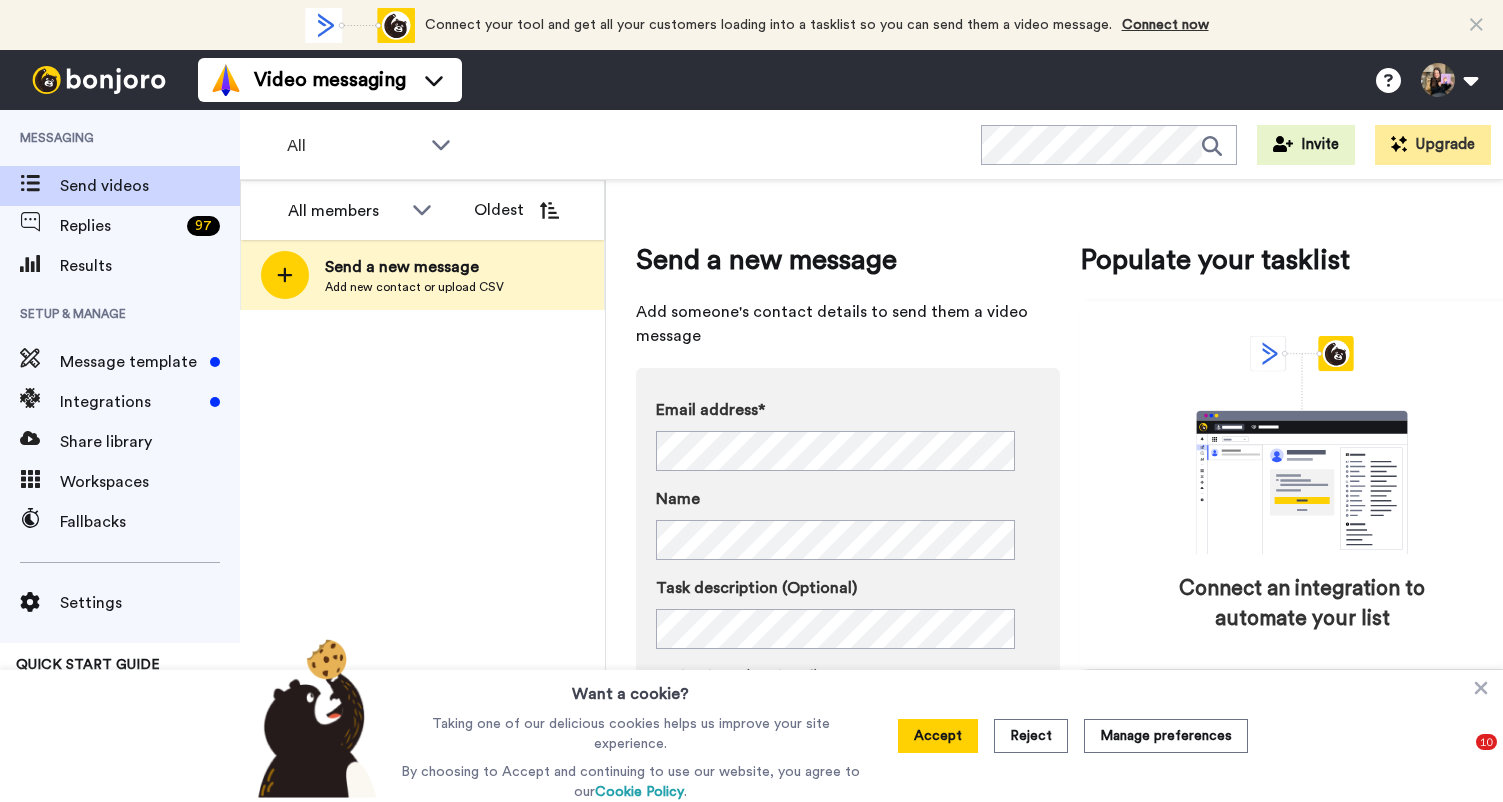 scroll, scrollTop: 0, scrollLeft: 0, axis: both 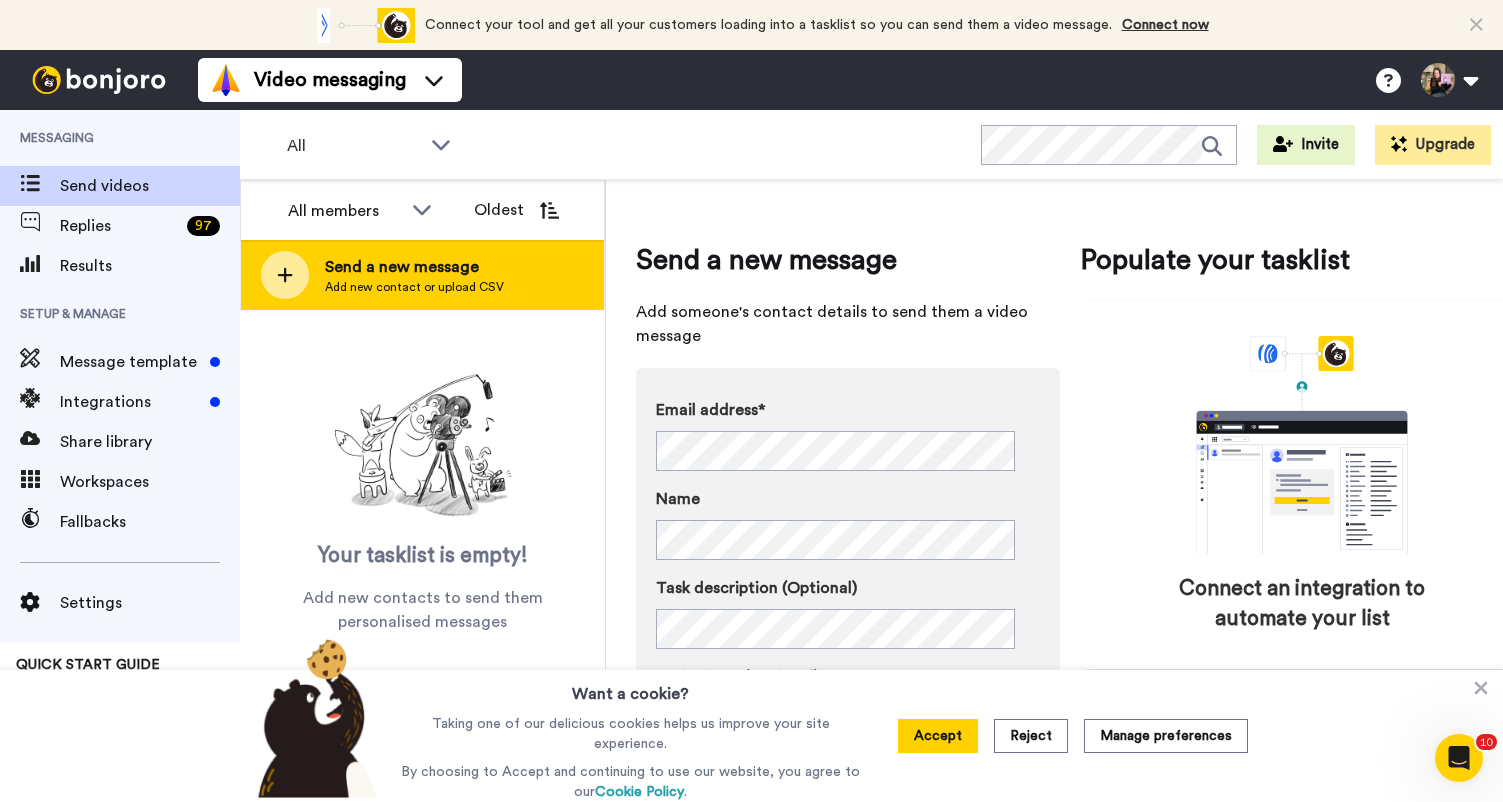 click on "Send a new message Add new contact or upload CSV" at bounding box center (422, 275) 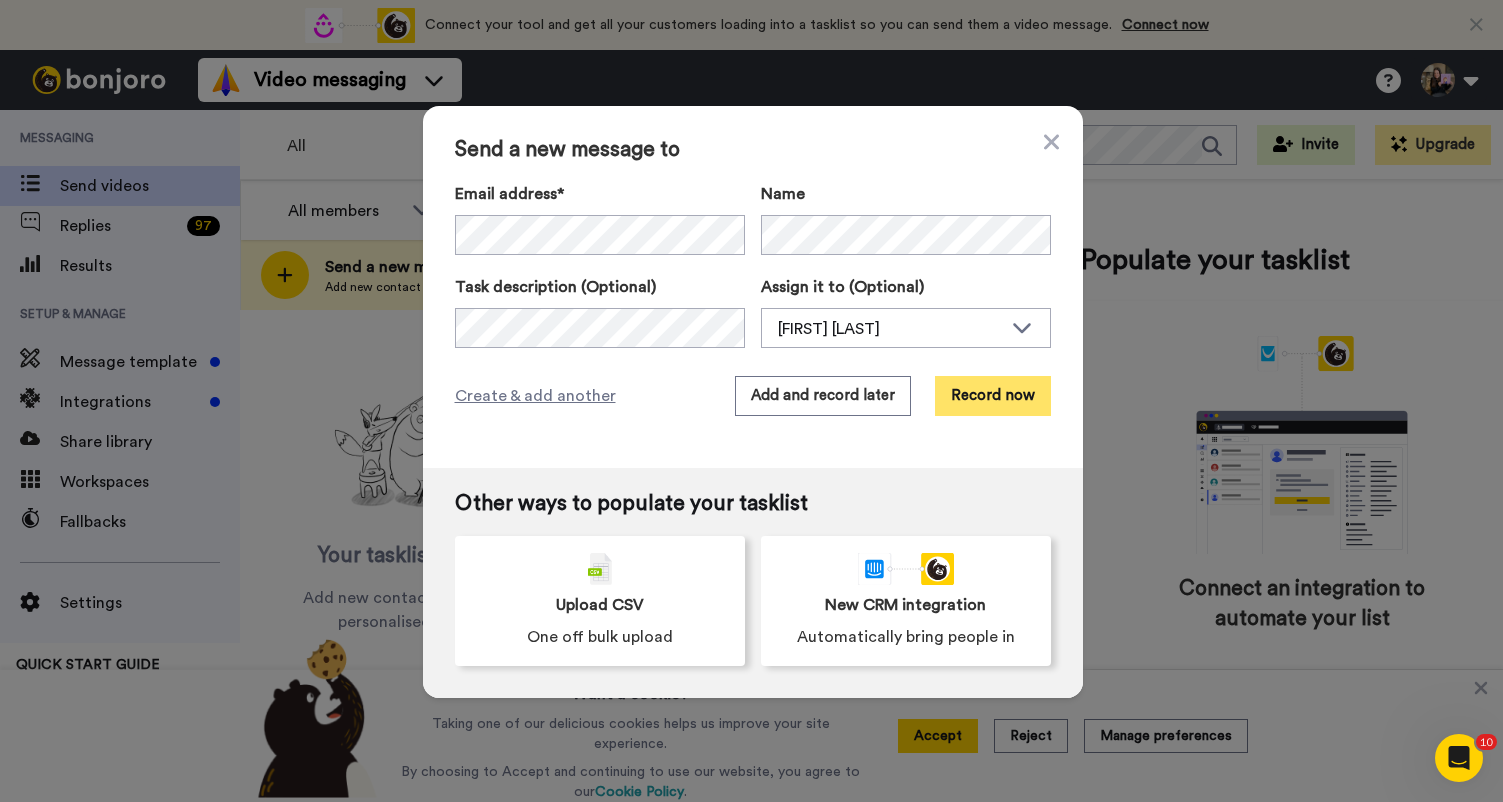 click on "Record now" at bounding box center [993, 396] 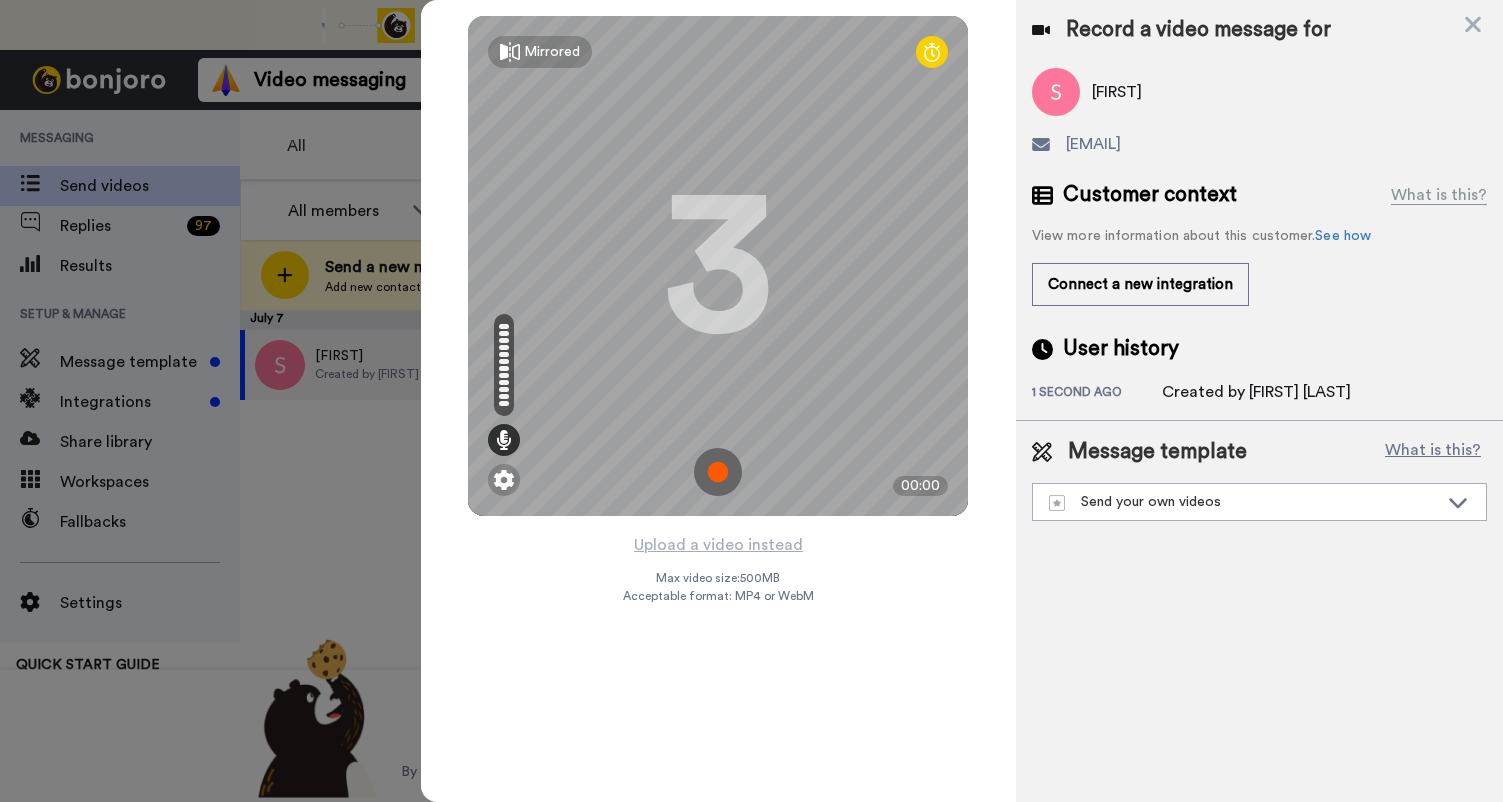 click at bounding box center (718, 472) 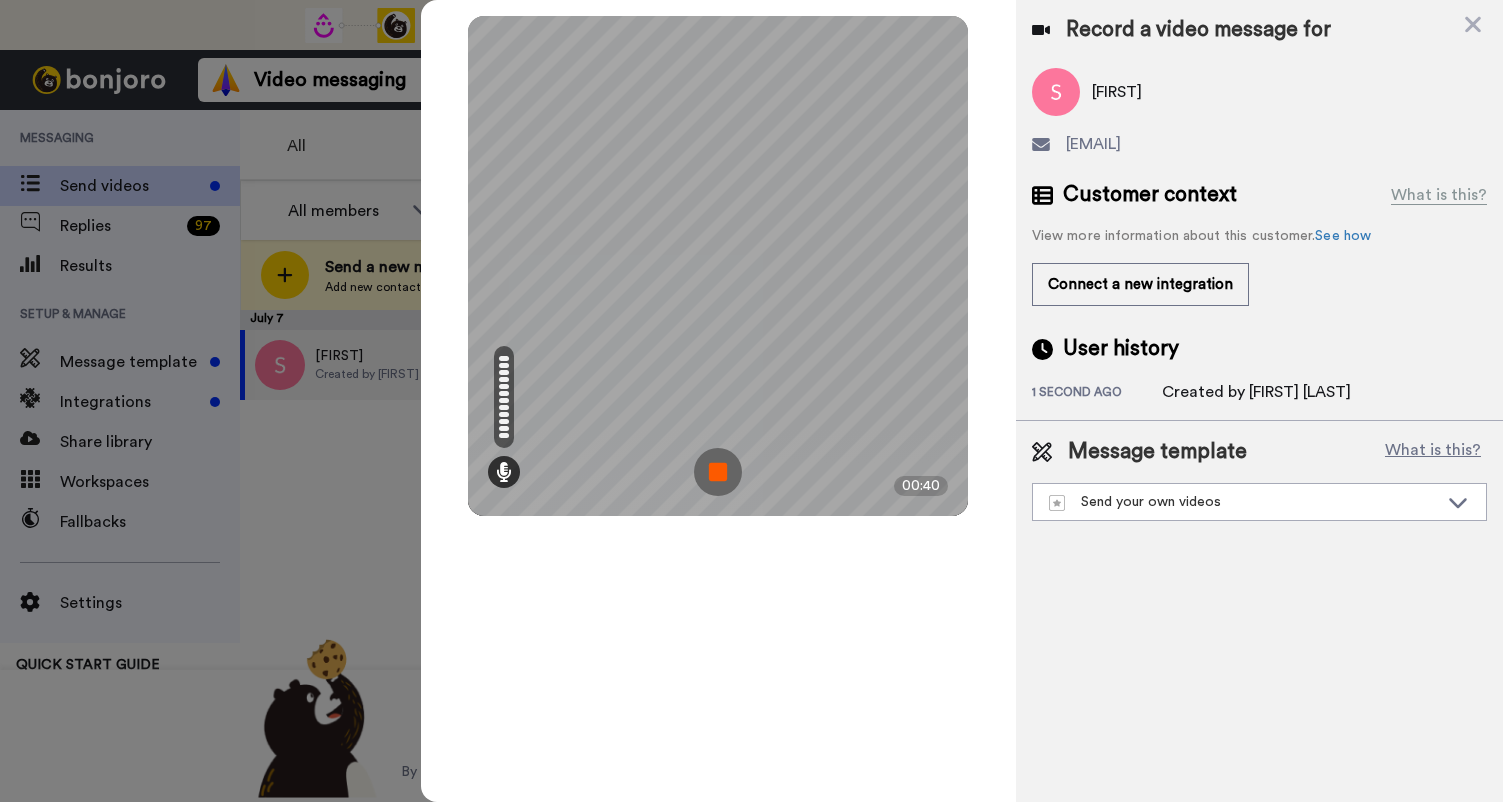 click at bounding box center [718, 472] 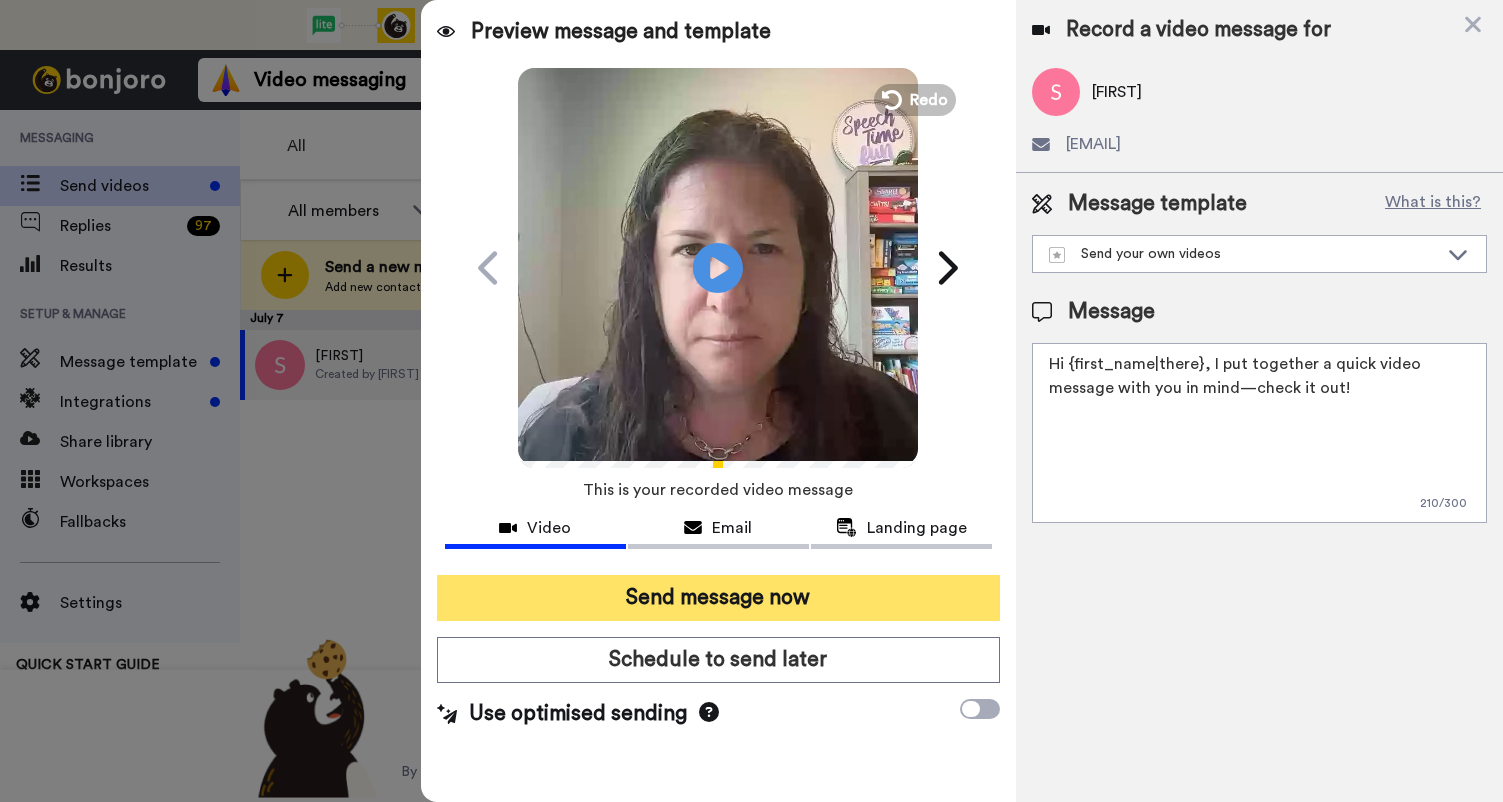 click on "Send message now" at bounding box center (718, 598) 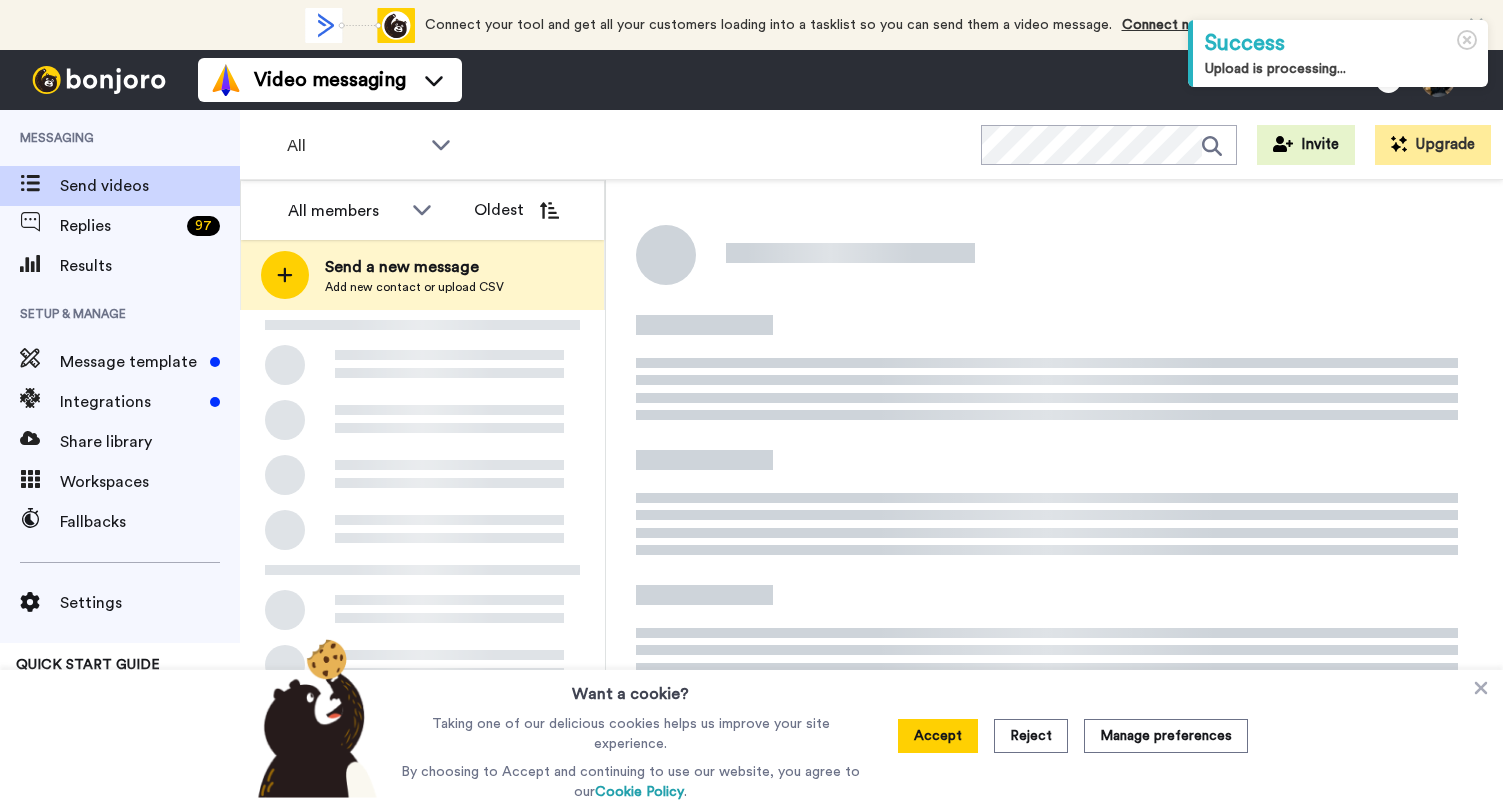 scroll, scrollTop: 0, scrollLeft: 0, axis: both 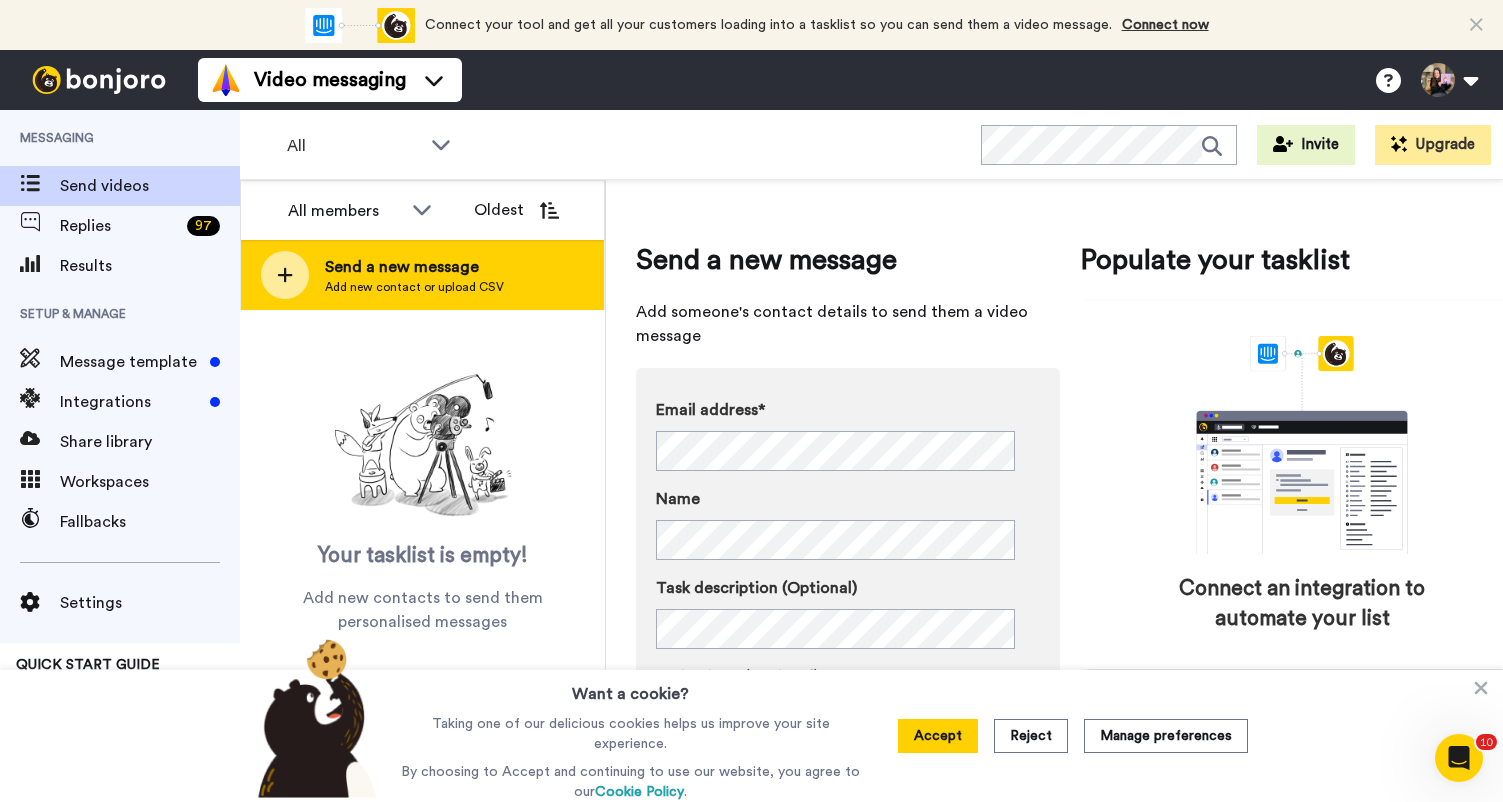 click on "Add new contact or upload CSV" at bounding box center [414, 287] 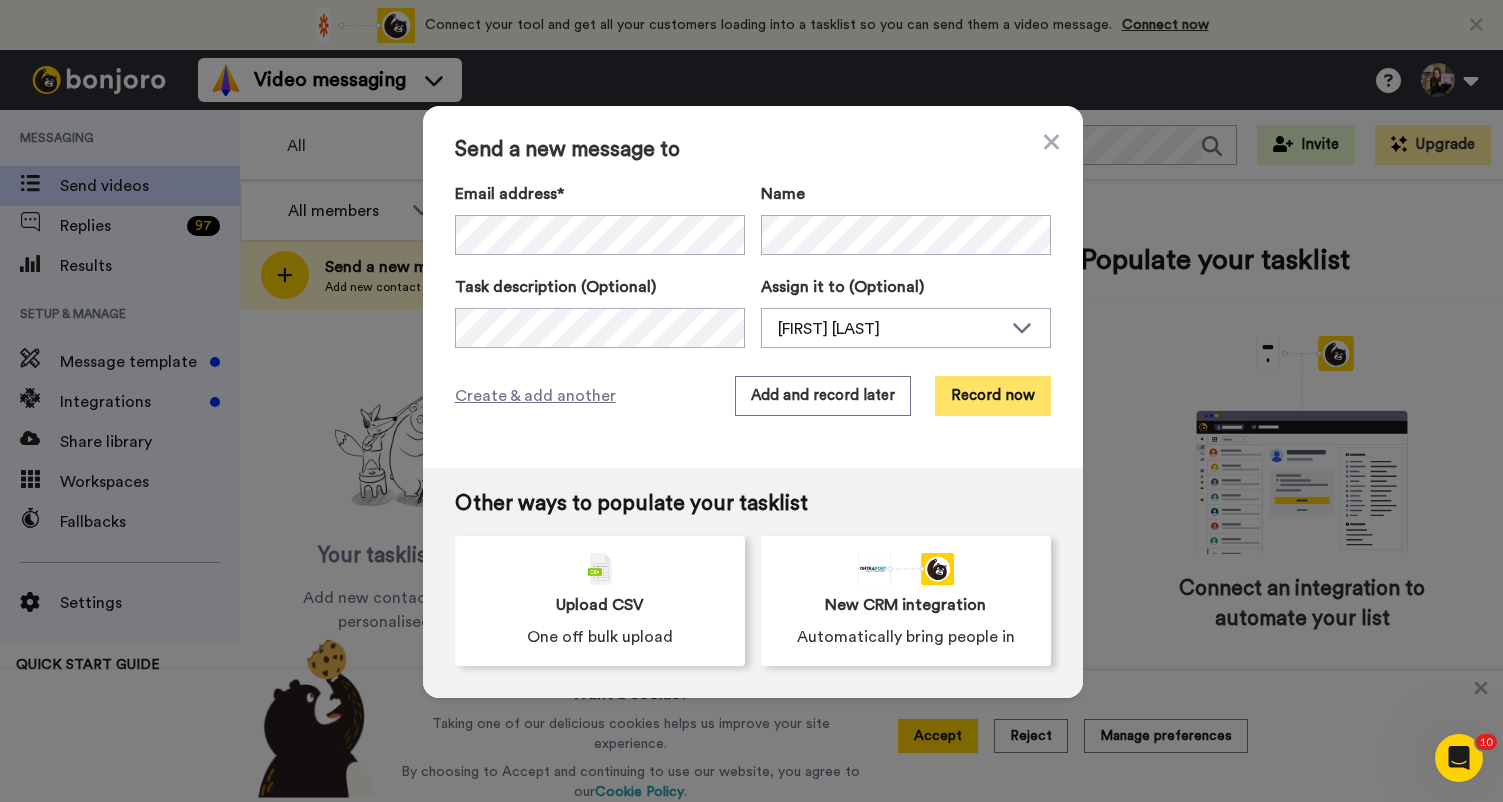 click on "Record now" at bounding box center [993, 396] 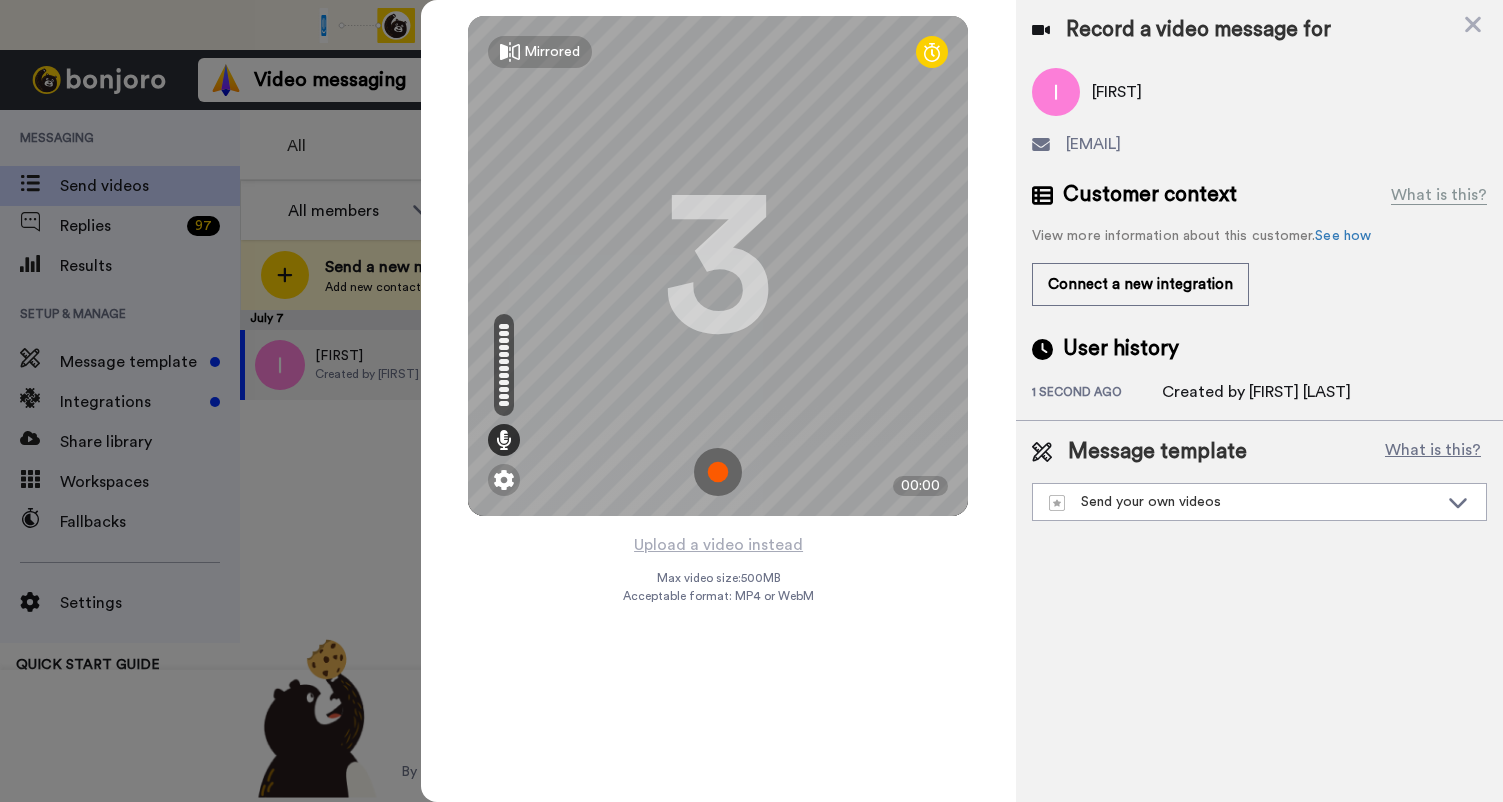 click at bounding box center (718, 472) 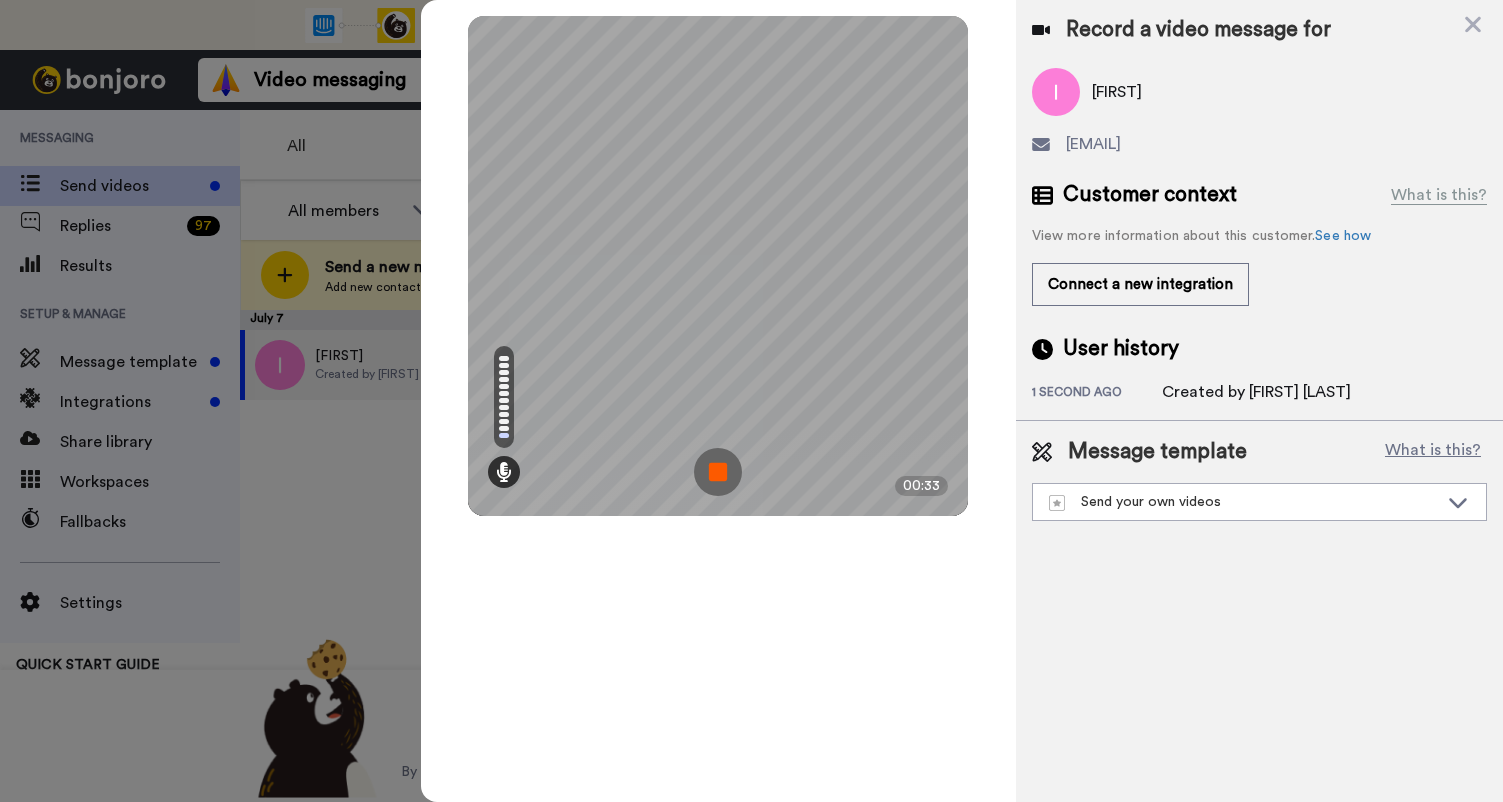 click at bounding box center [718, 472] 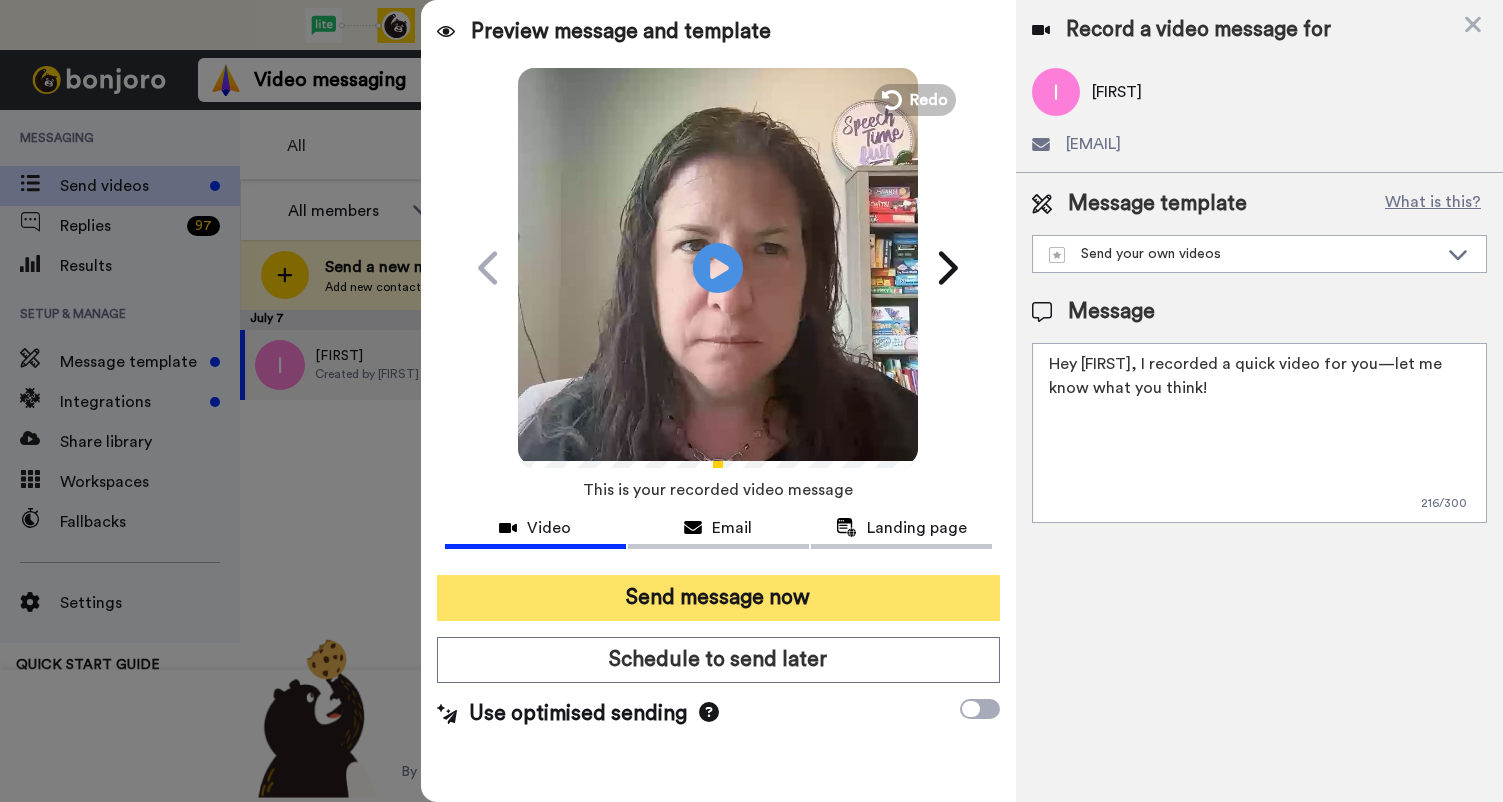 click on "Send message now" at bounding box center [718, 598] 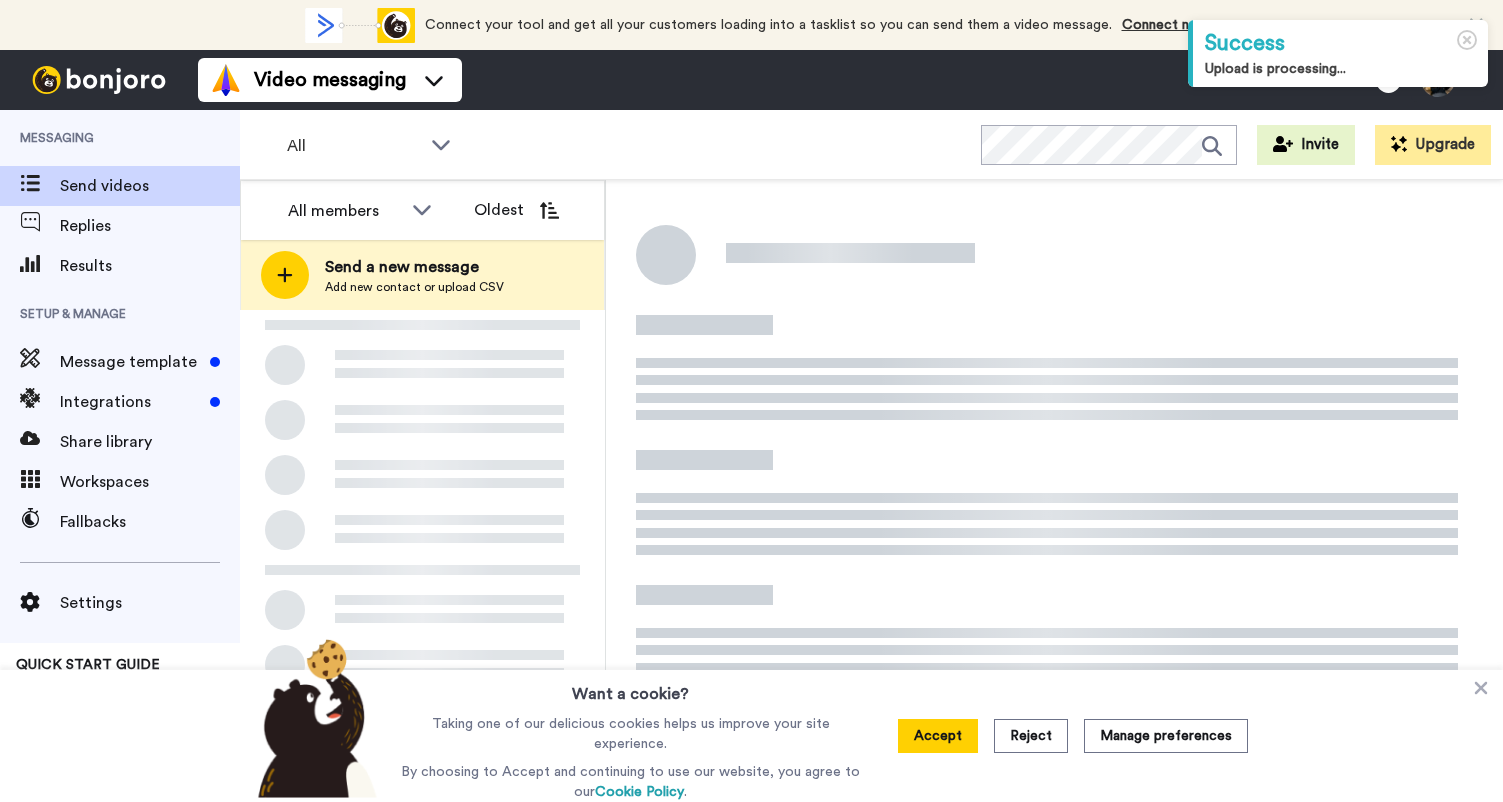 scroll, scrollTop: 0, scrollLeft: 0, axis: both 